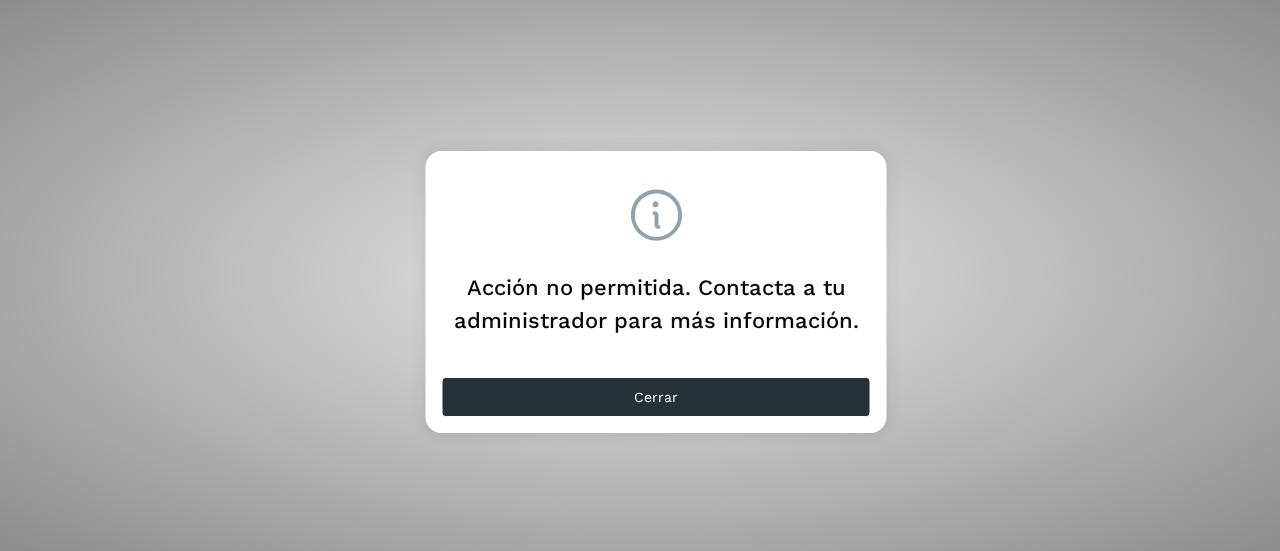 scroll, scrollTop: 0, scrollLeft: 0, axis: both 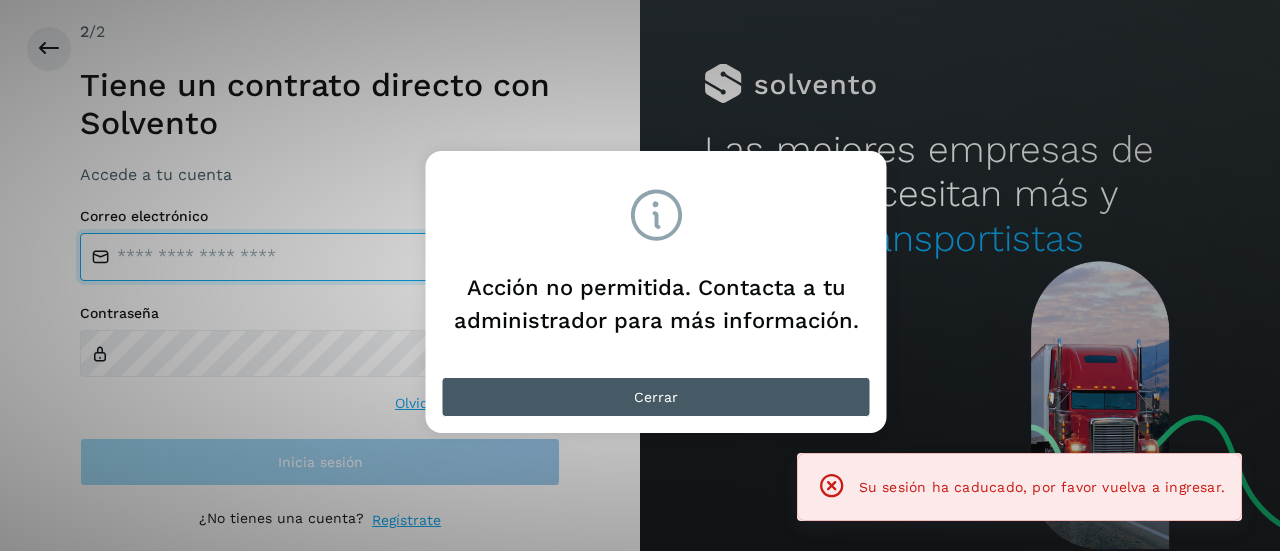 type on "**********" 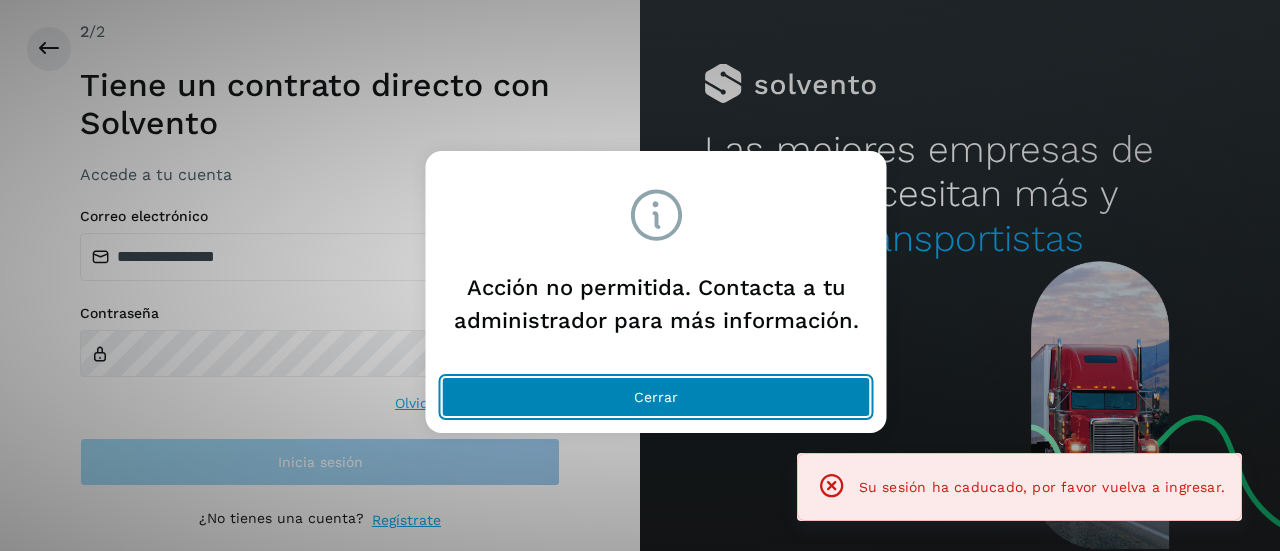 click on "Cerrar" 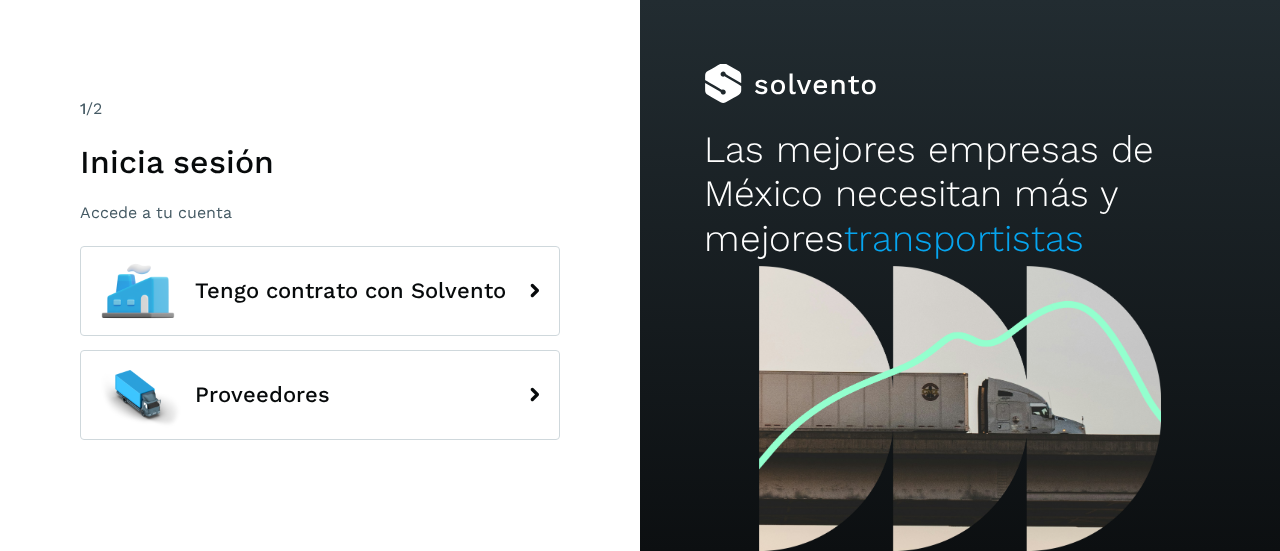 scroll, scrollTop: 0, scrollLeft: 0, axis: both 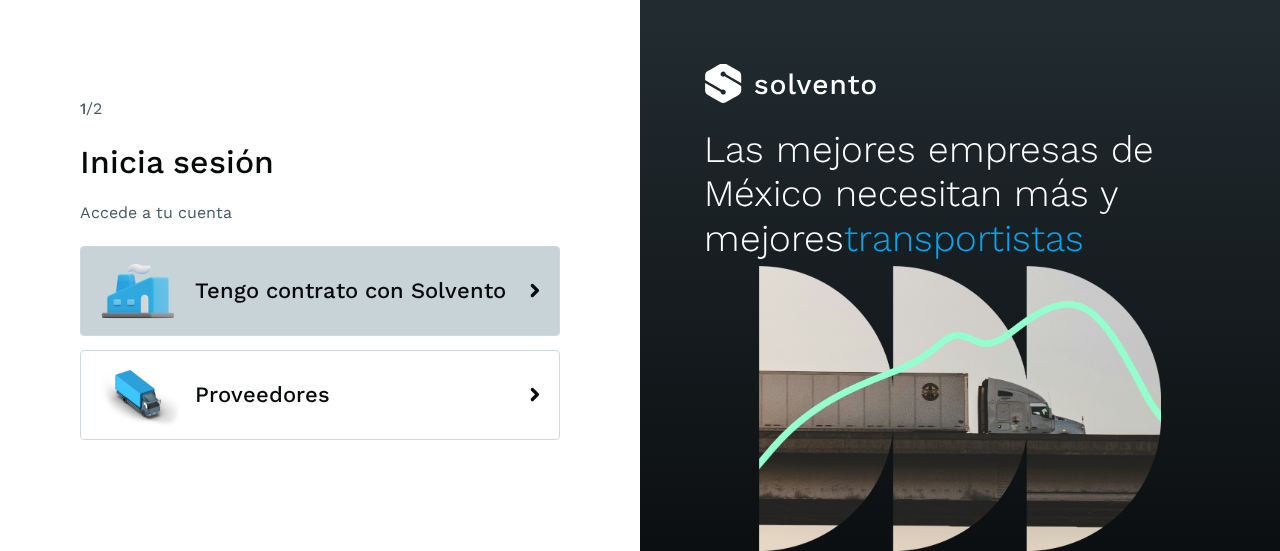 click on "Tengo contrato con Solvento" at bounding box center [320, 291] 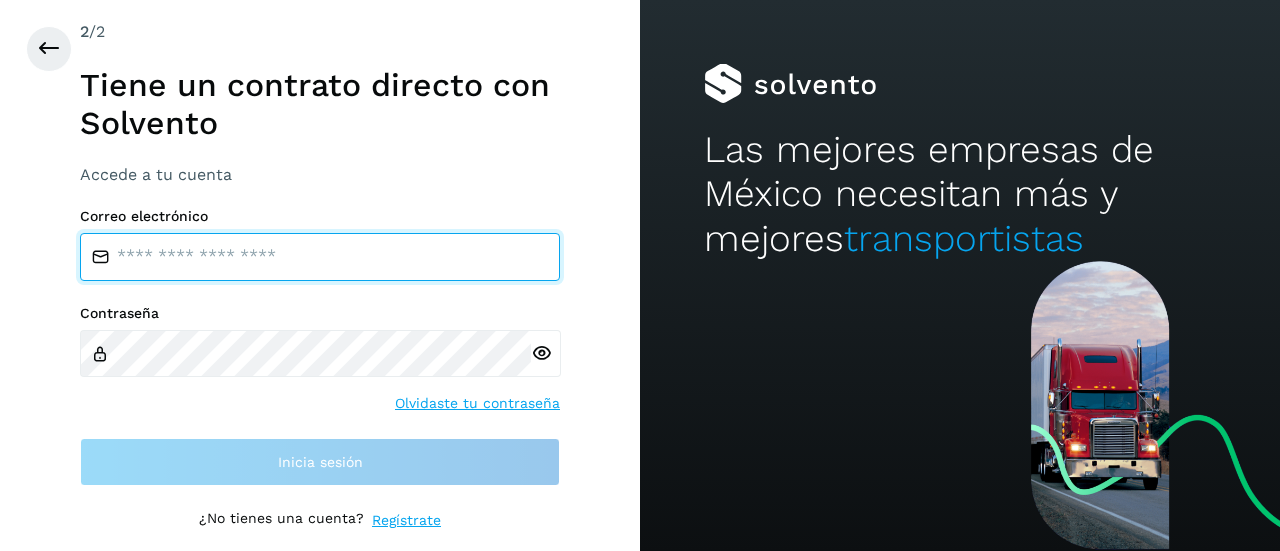 type on "**********" 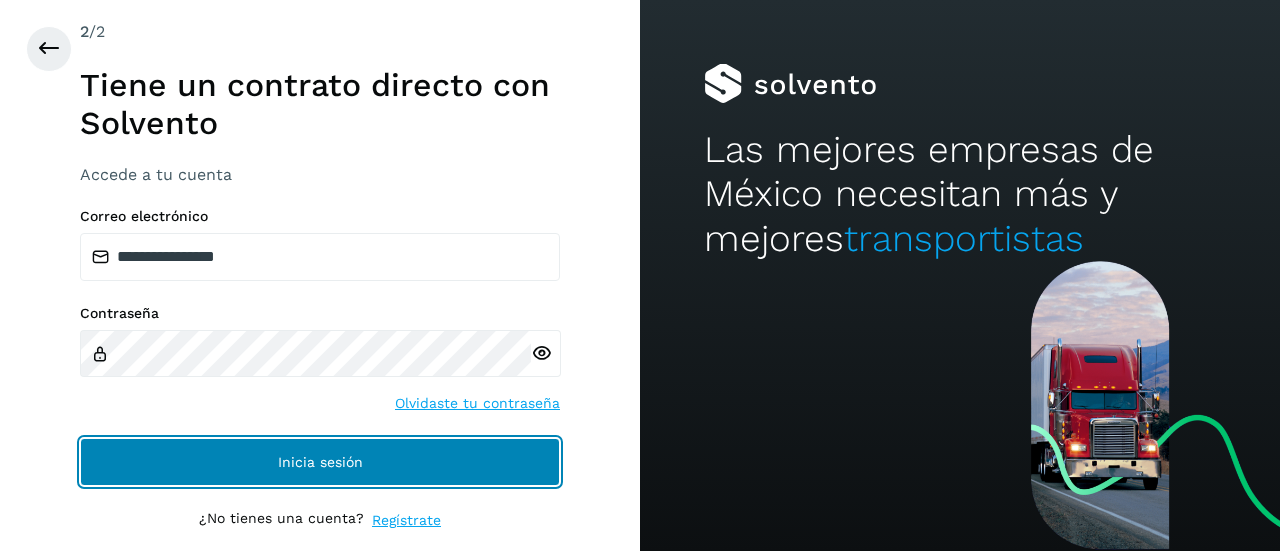 click on "Inicia sesión" at bounding box center [320, 462] 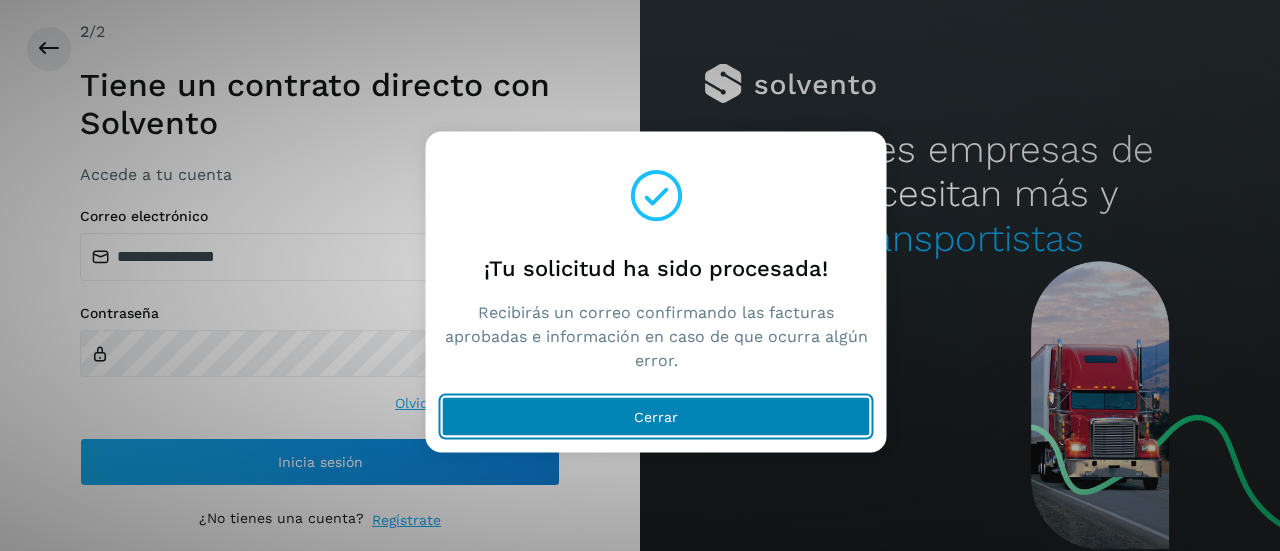 click on "Cerrar" 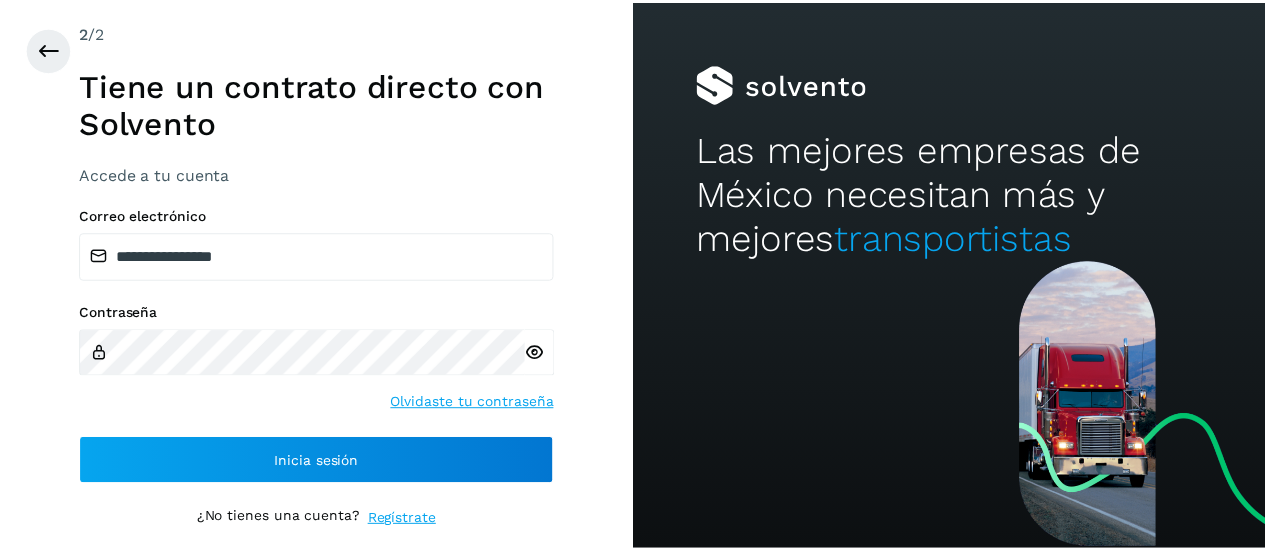 scroll, scrollTop: 0, scrollLeft: 0, axis: both 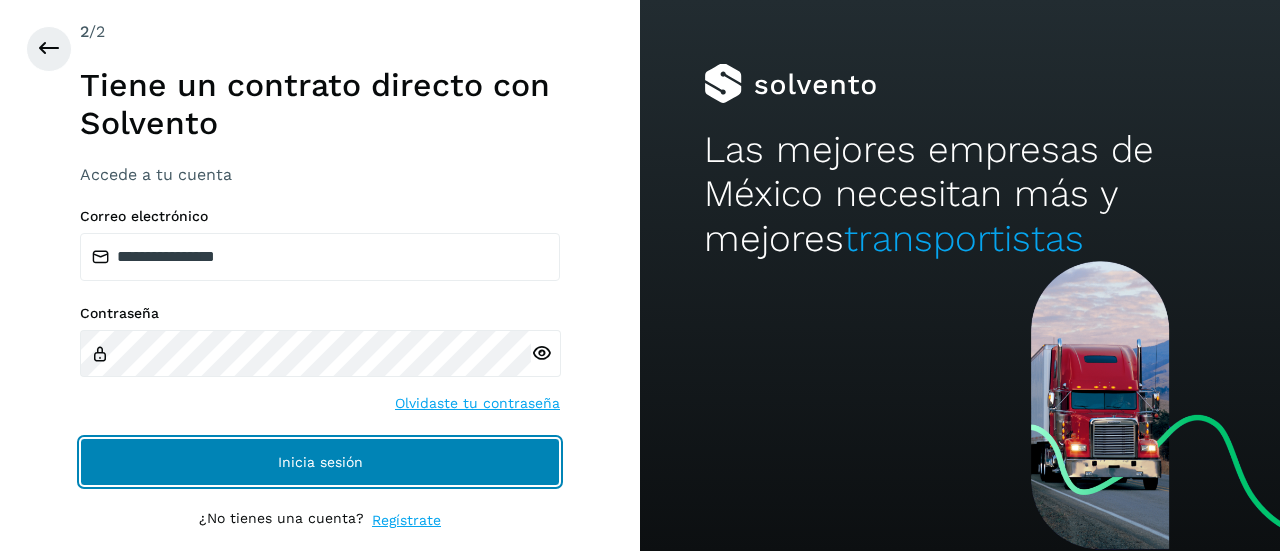 click on "Inicia sesión" at bounding box center [320, 462] 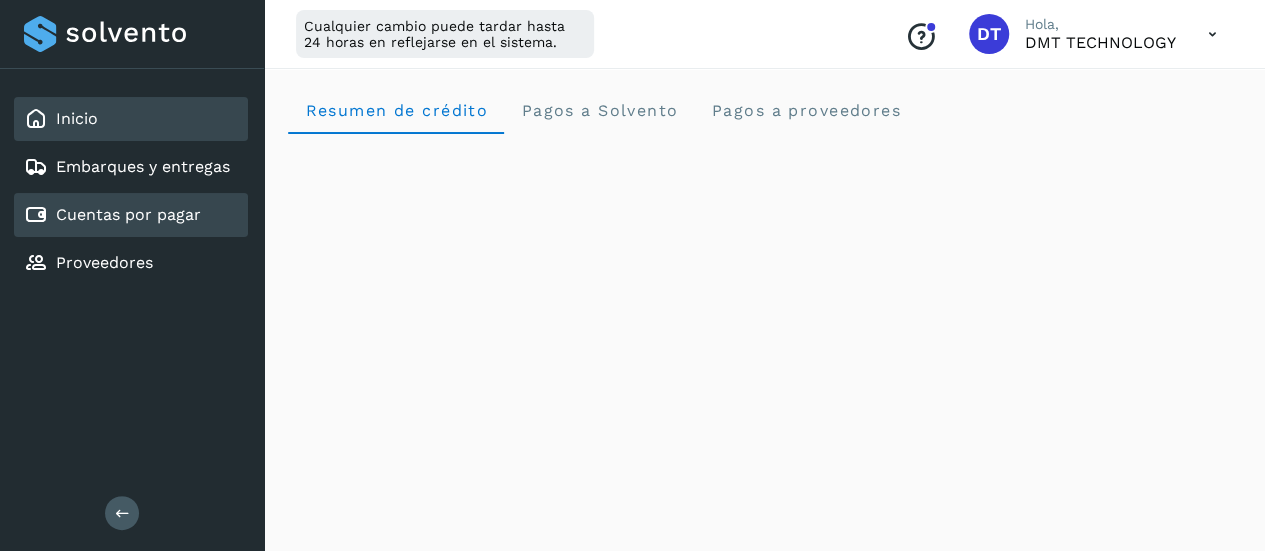 click on "Cuentas por pagar" at bounding box center (112, 215) 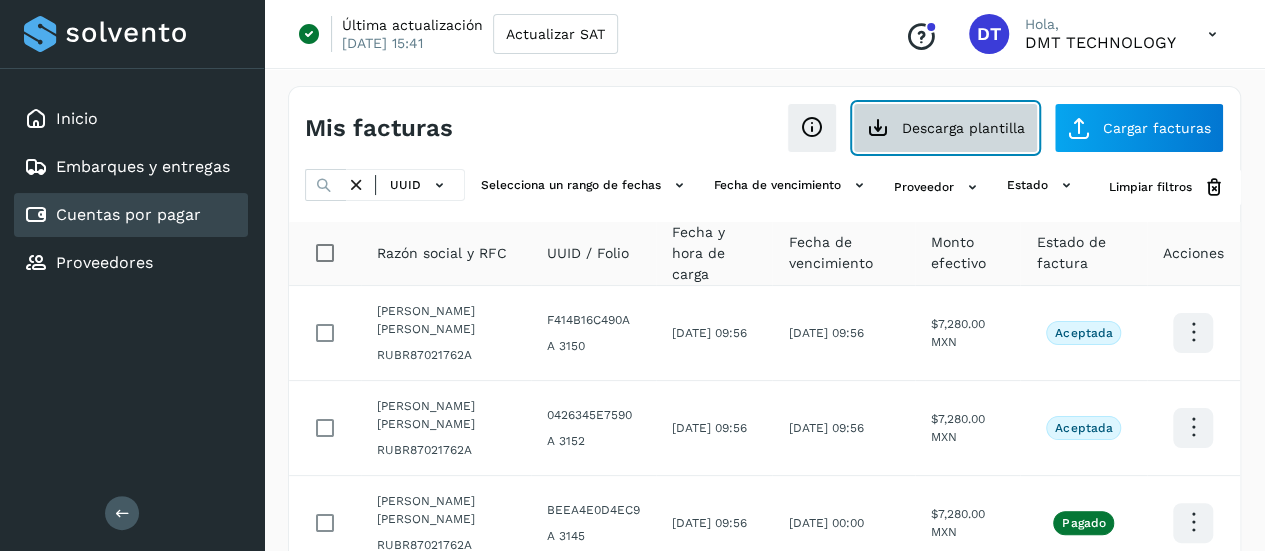 click on "Descarga plantilla" at bounding box center (945, 128) 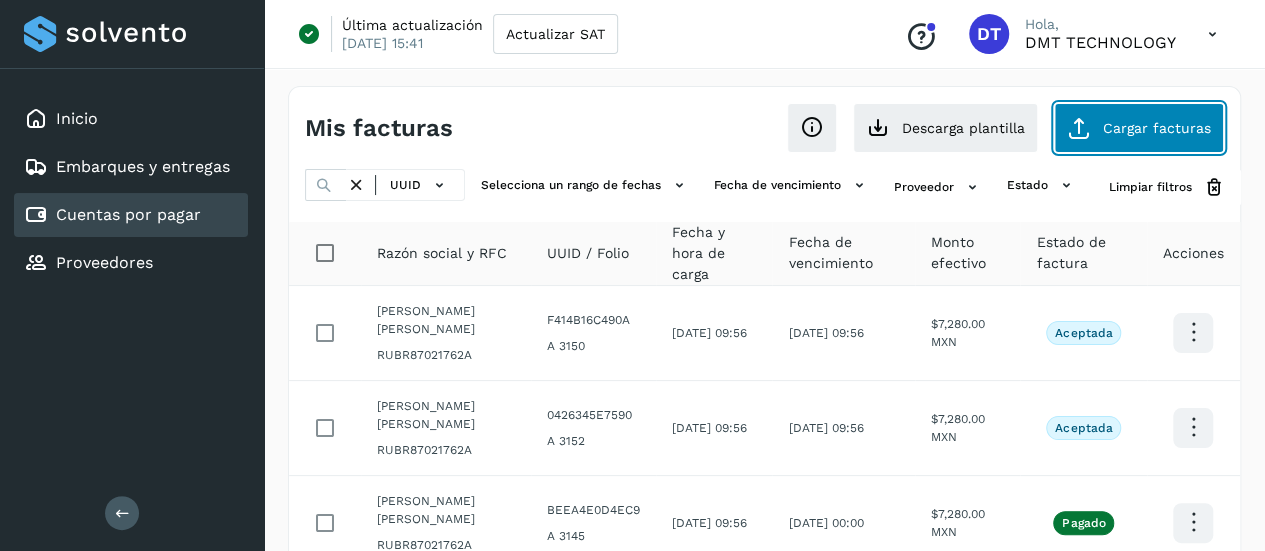 click on "Cargar facturas" 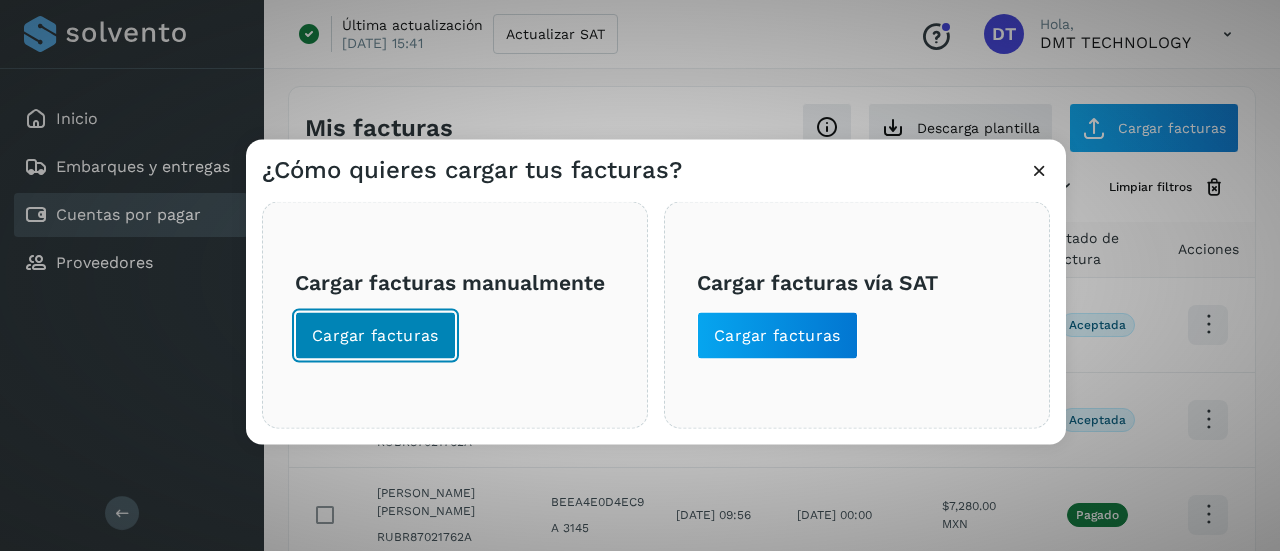 click on "Cargar facturas" 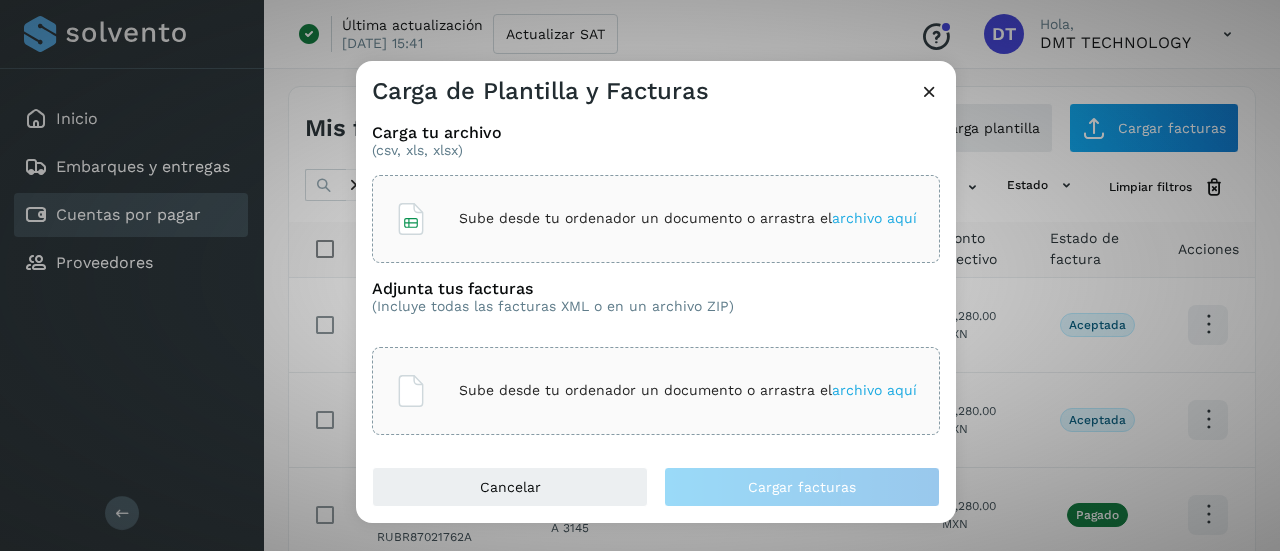 click on "Sube desde tu ordenador un documento o arrastra el  archivo aquí" 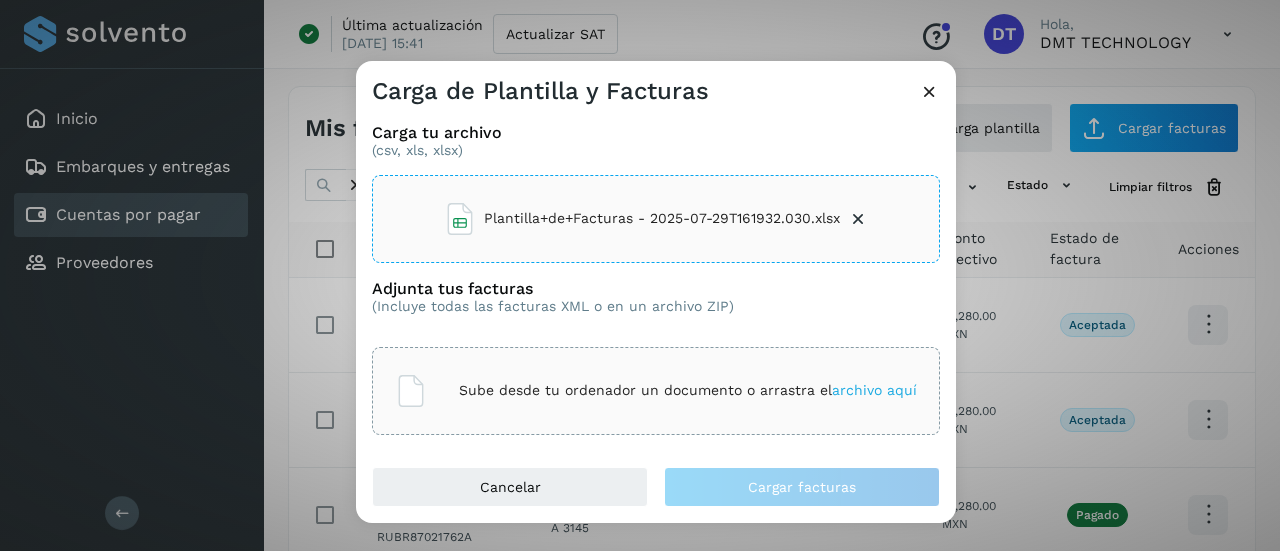 click on "Sube desde tu ordenador un documento o arrastra el  archivo aquí" 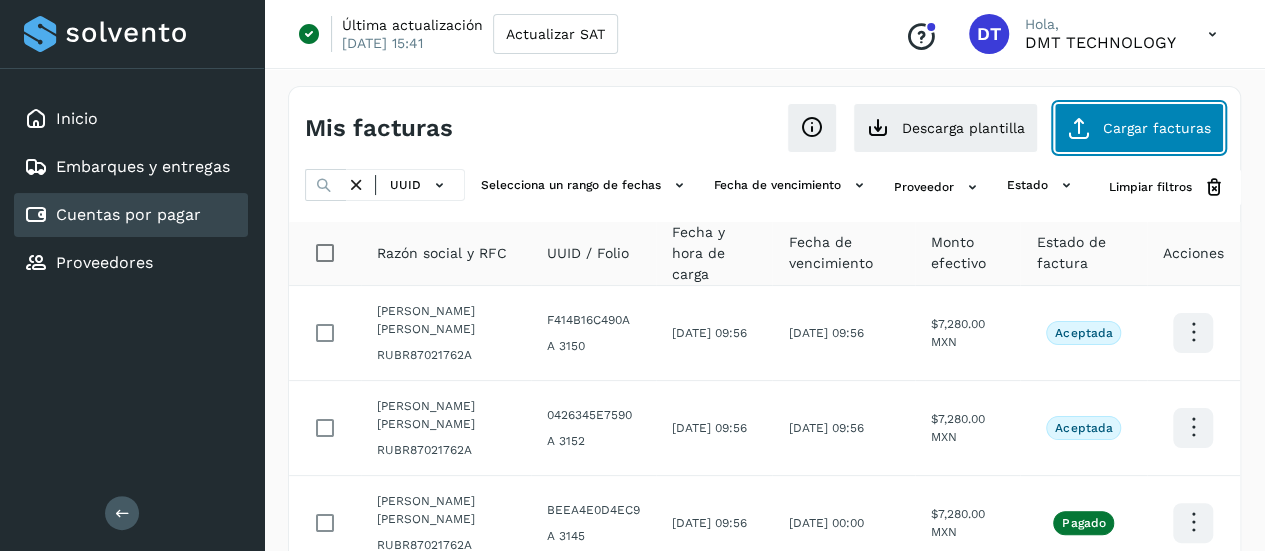 click on "Cargar facturas" 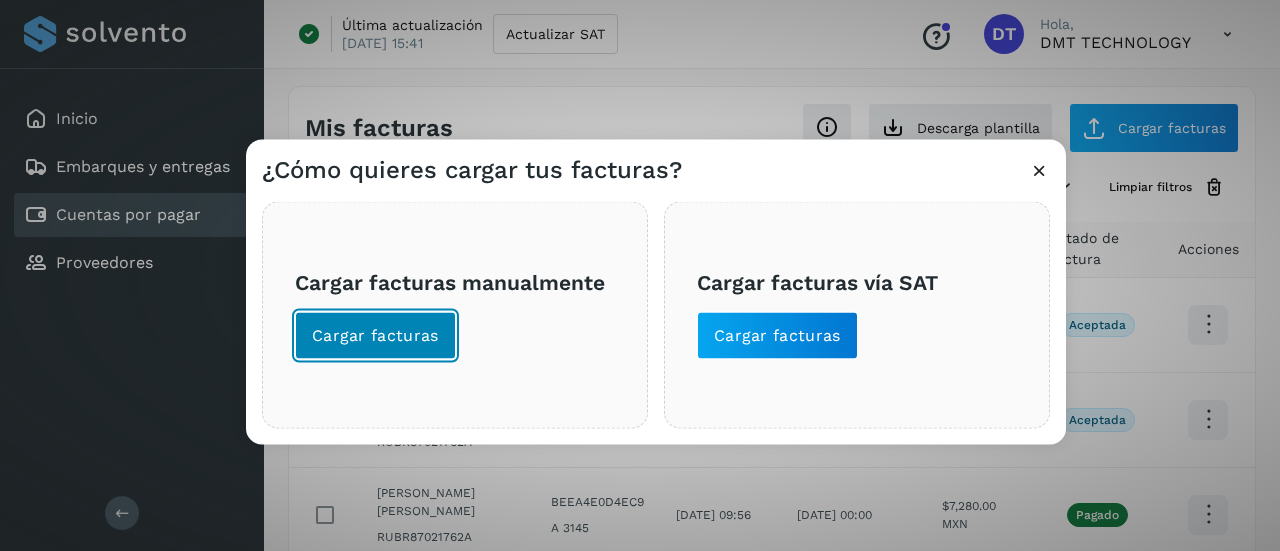 click on "Cargar facturas" 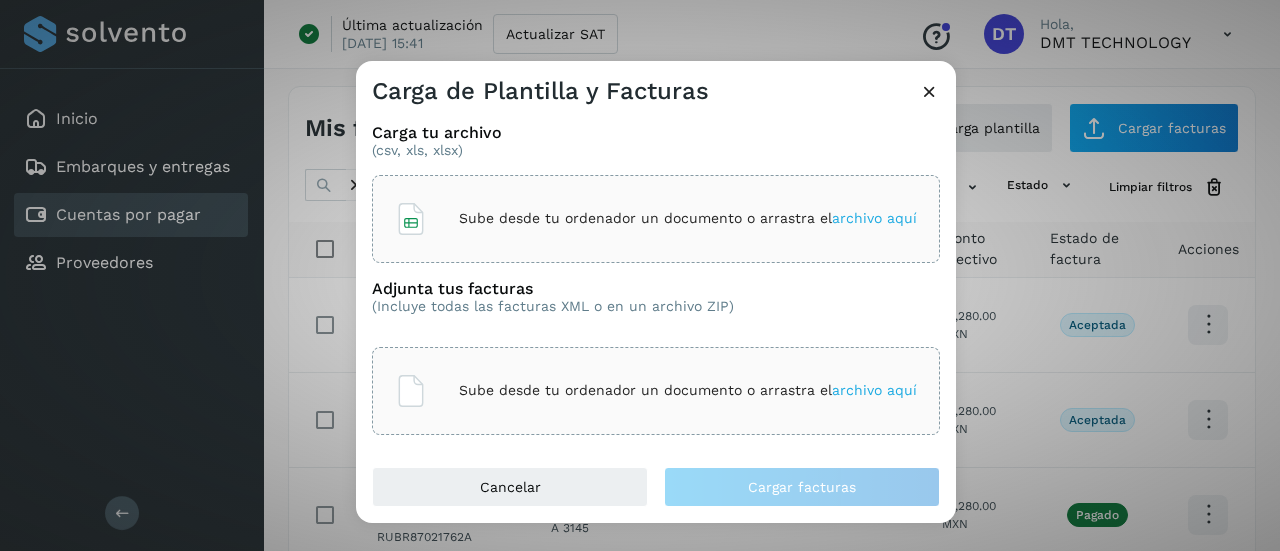 click on "Sube desde tu ordenador un documento o arrastra el  archivo aquí" 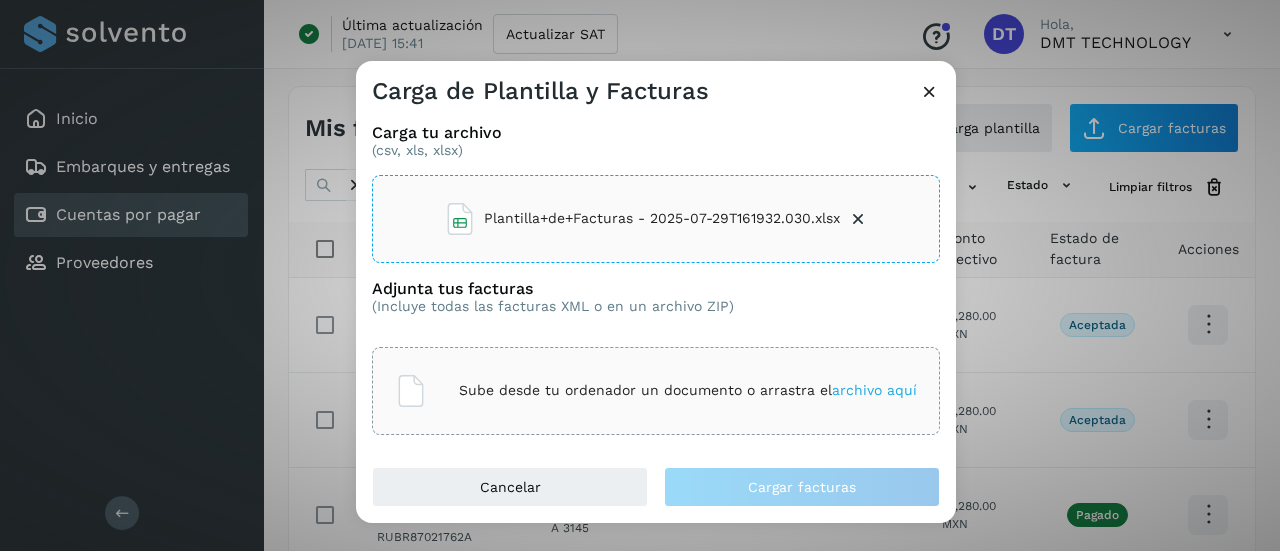 click on "Sube desde tu ordenador un documento o arrastra el  archivo aquí" 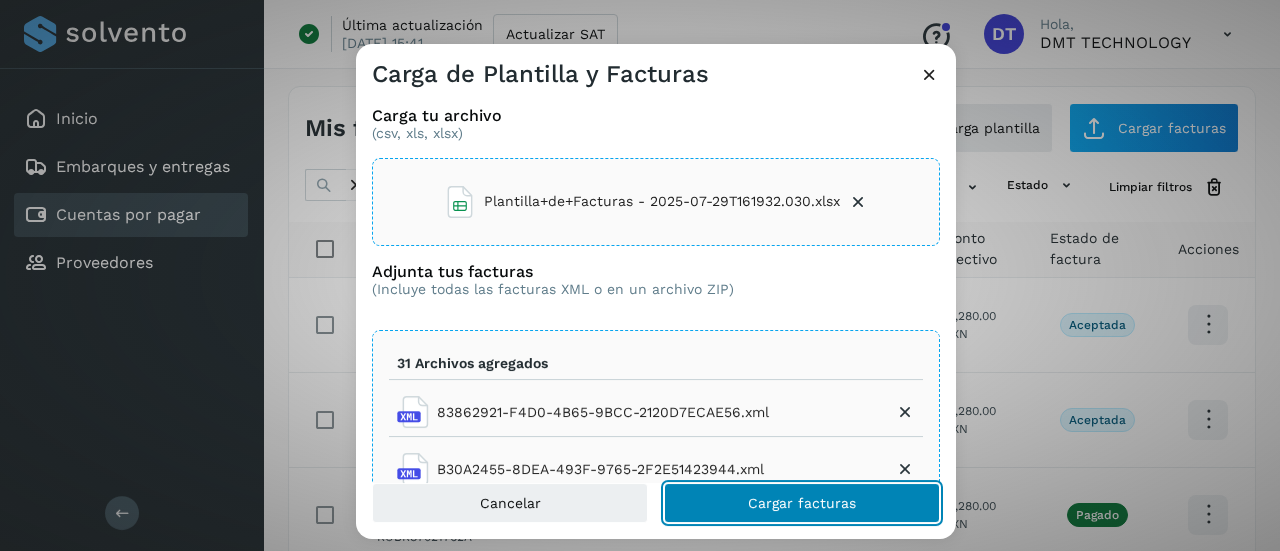 click on "Cargar facturas" 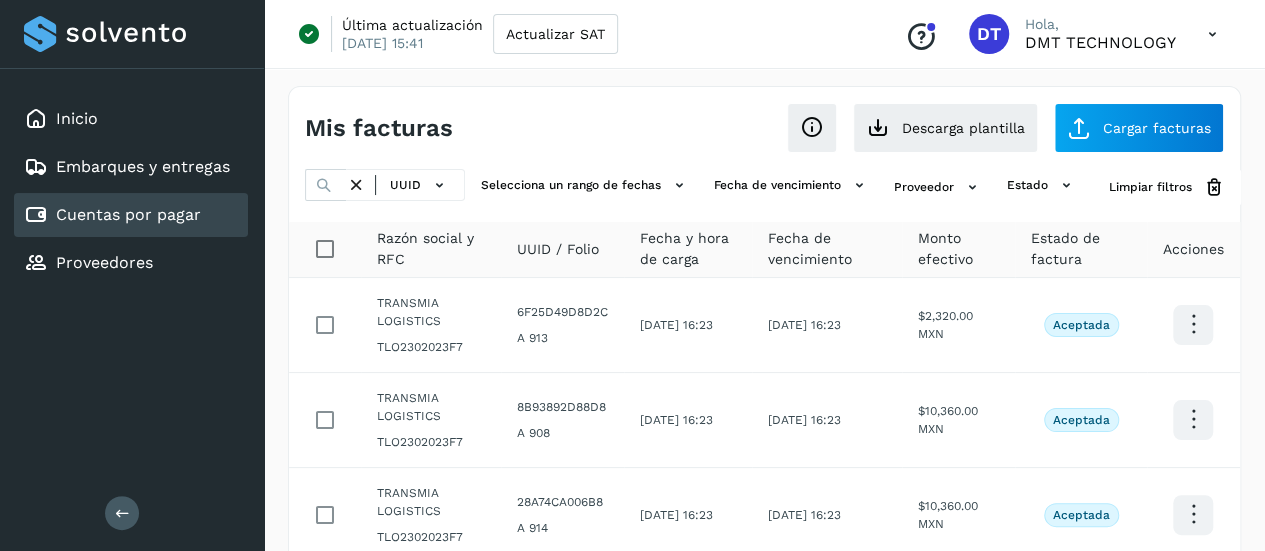 click at bounding box center [356, 185] 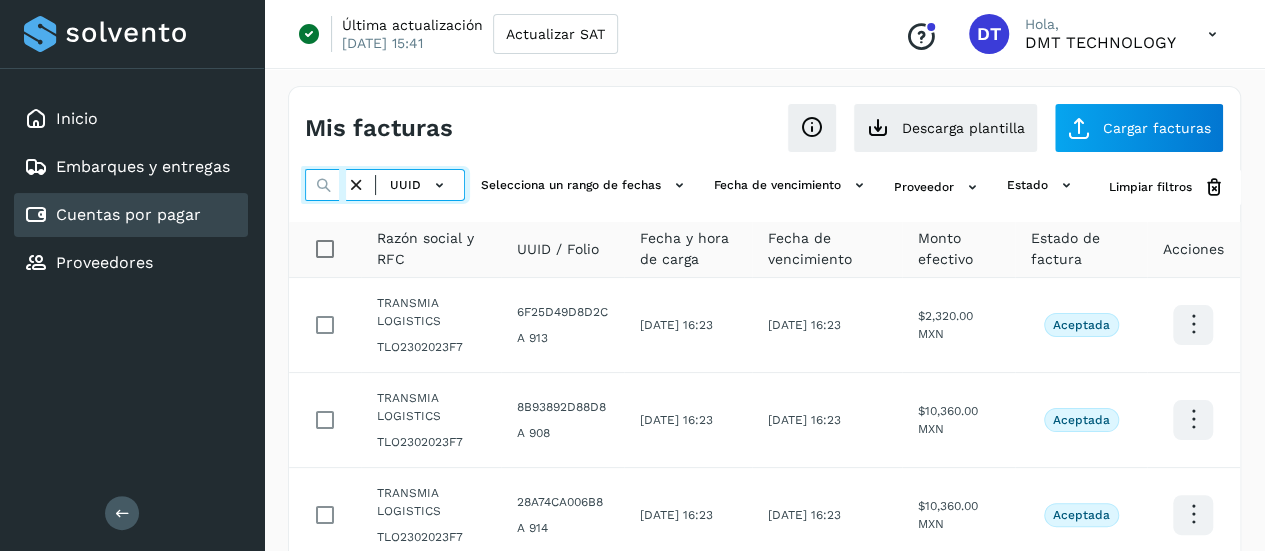 click at bounding box center [325, 185] 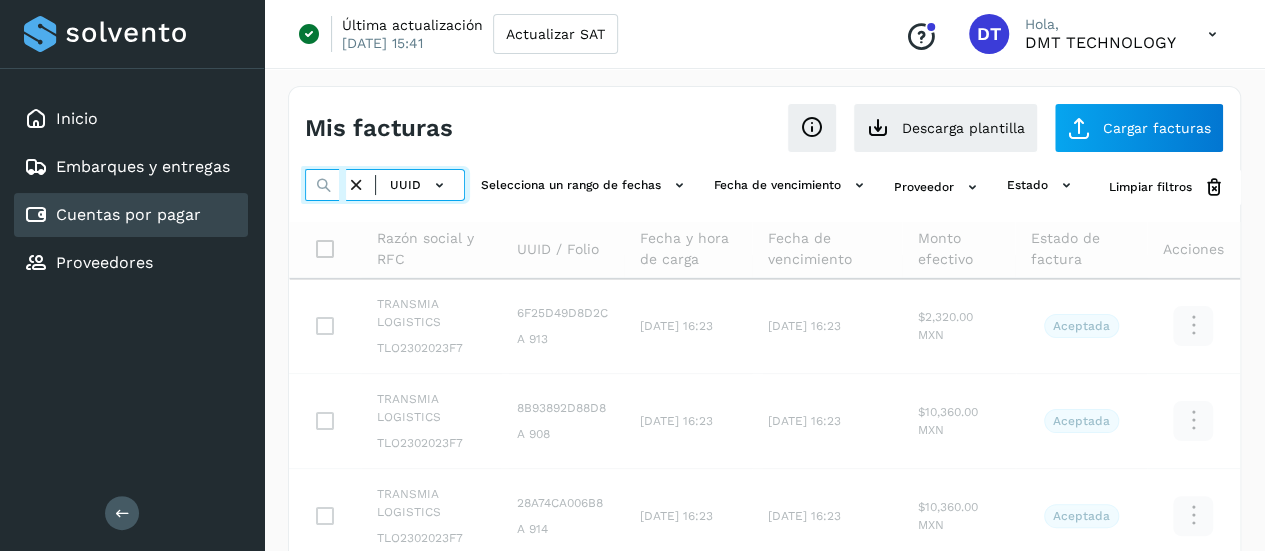 paste on "**********" 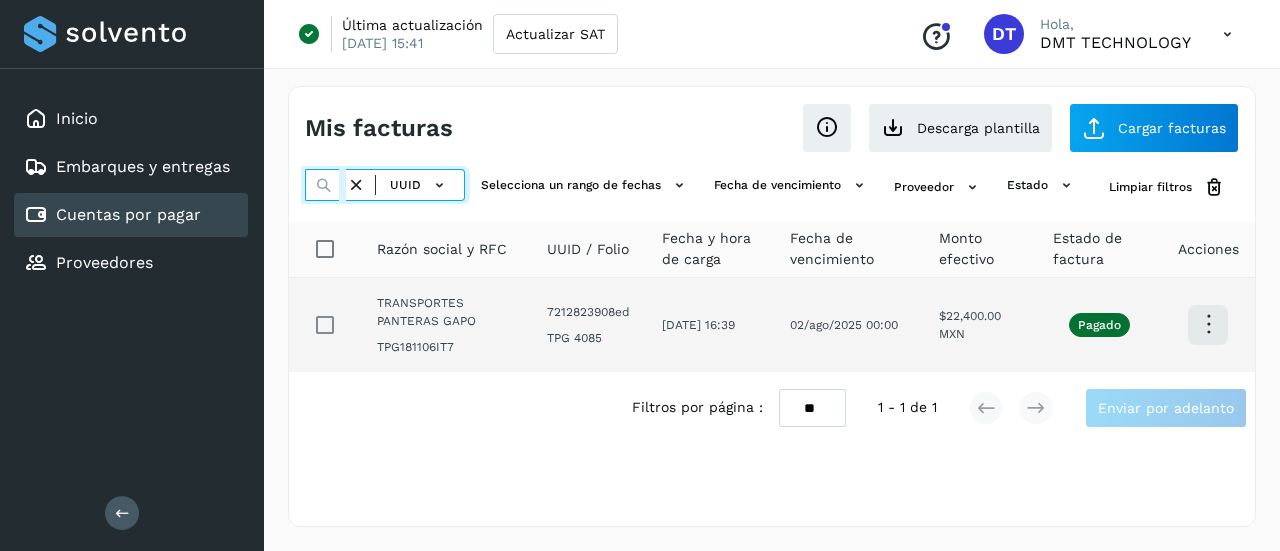 scroll, scrollTop: 0, scrollLeft: 287, axis: horizontal 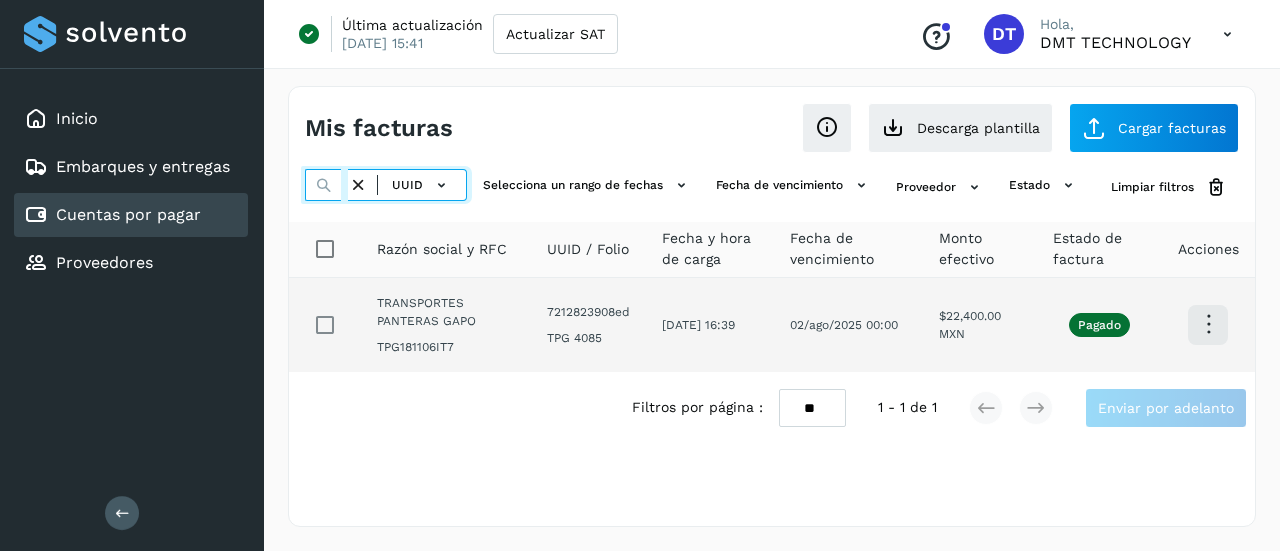 type on "**********" 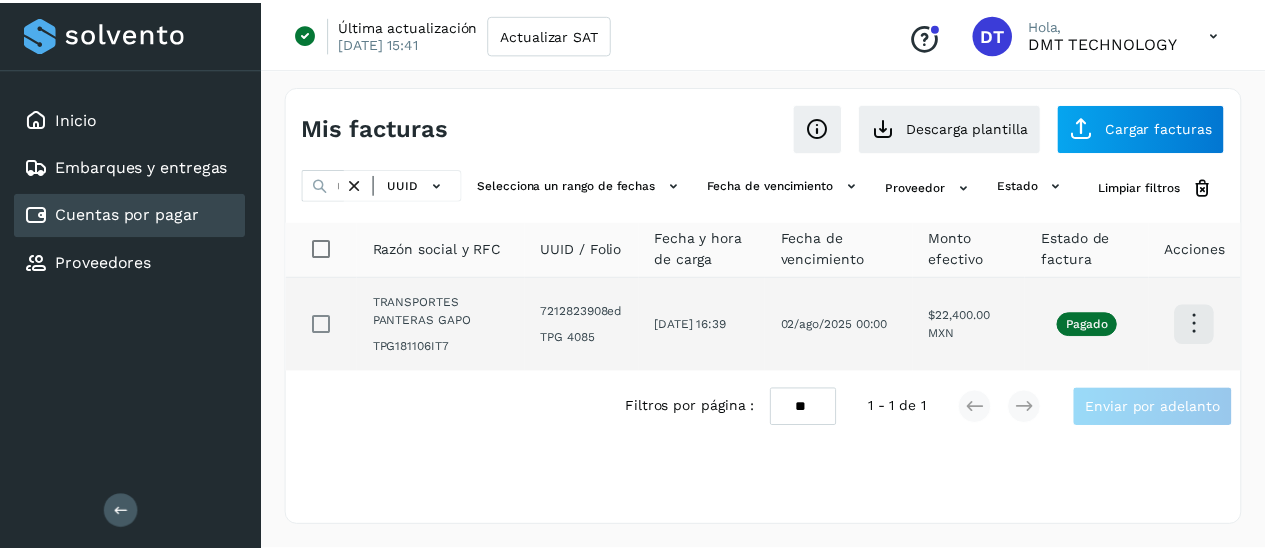 scroll, scrollTop: 0, scrollLeft: 0, axis: both 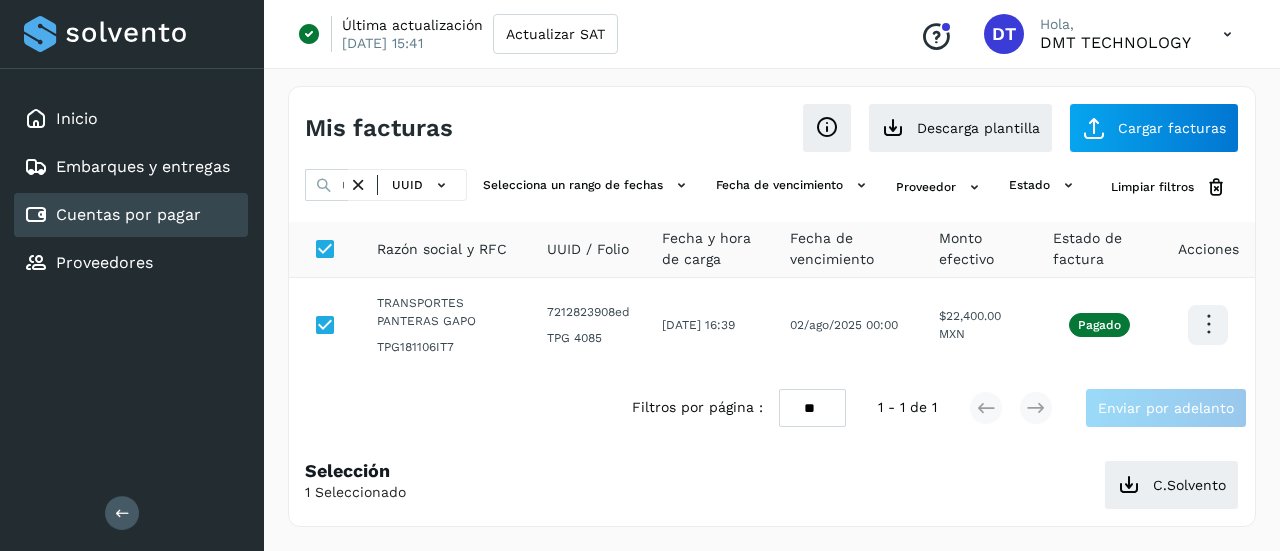 click at bounding box center [358, 185] 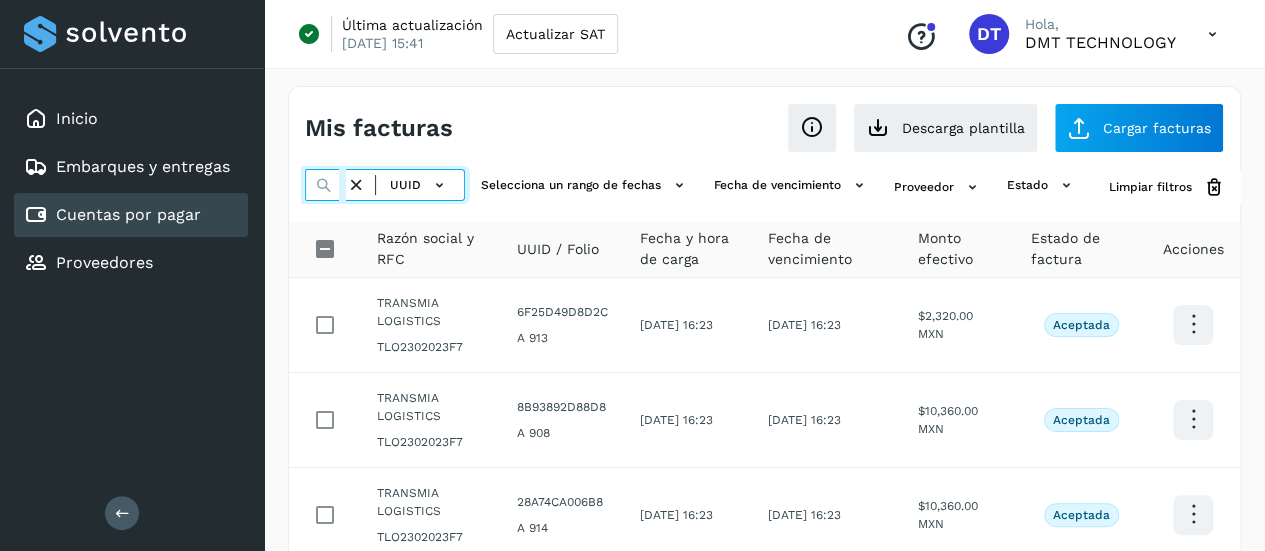 click at bounding box center [325, 185] 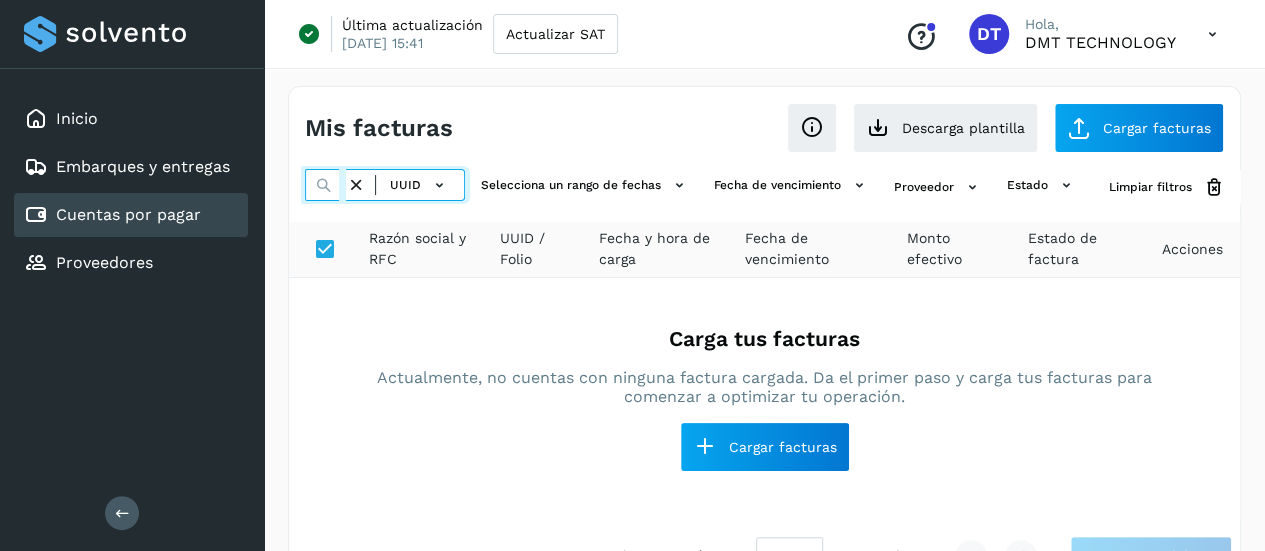 type on "**********" 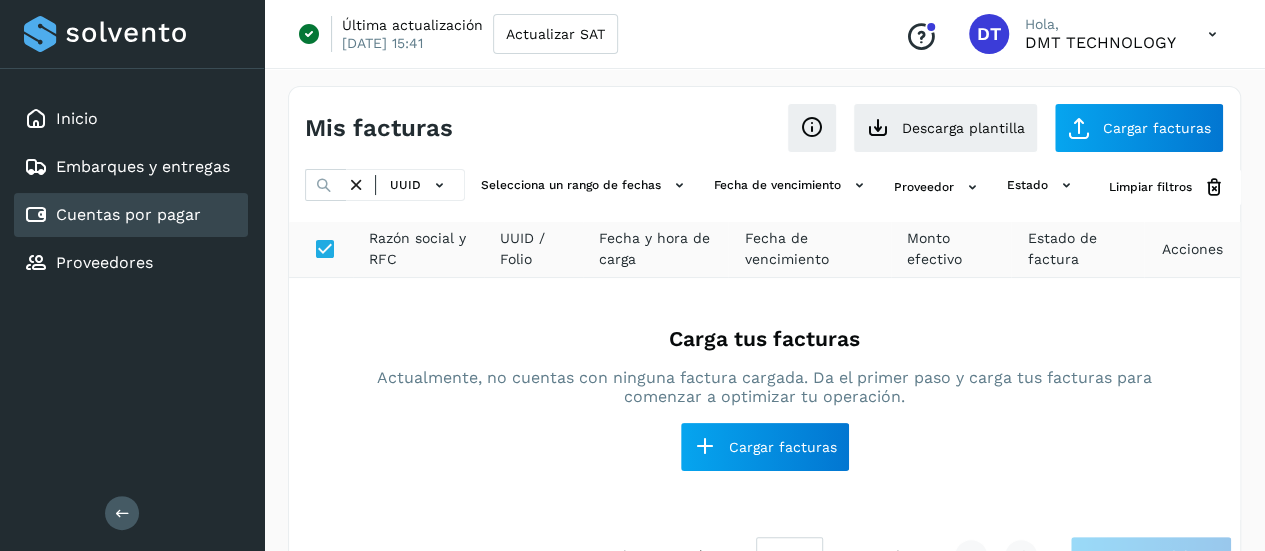 scroll, scrollTop: 0, scrollLeft: 0, axis: both 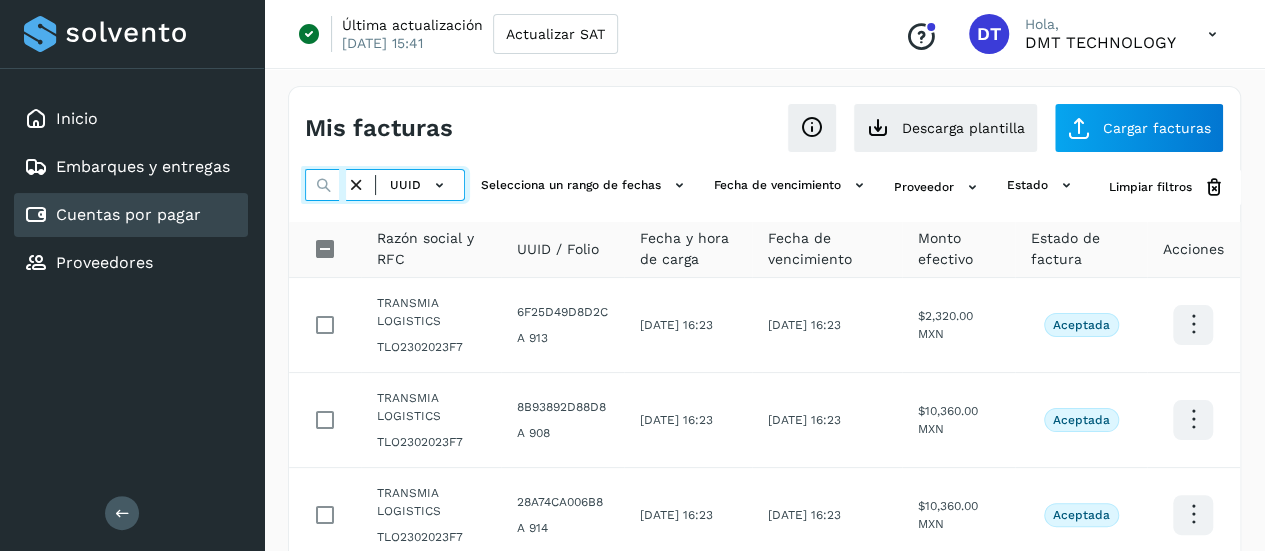 click at bounding box center (325, 185) 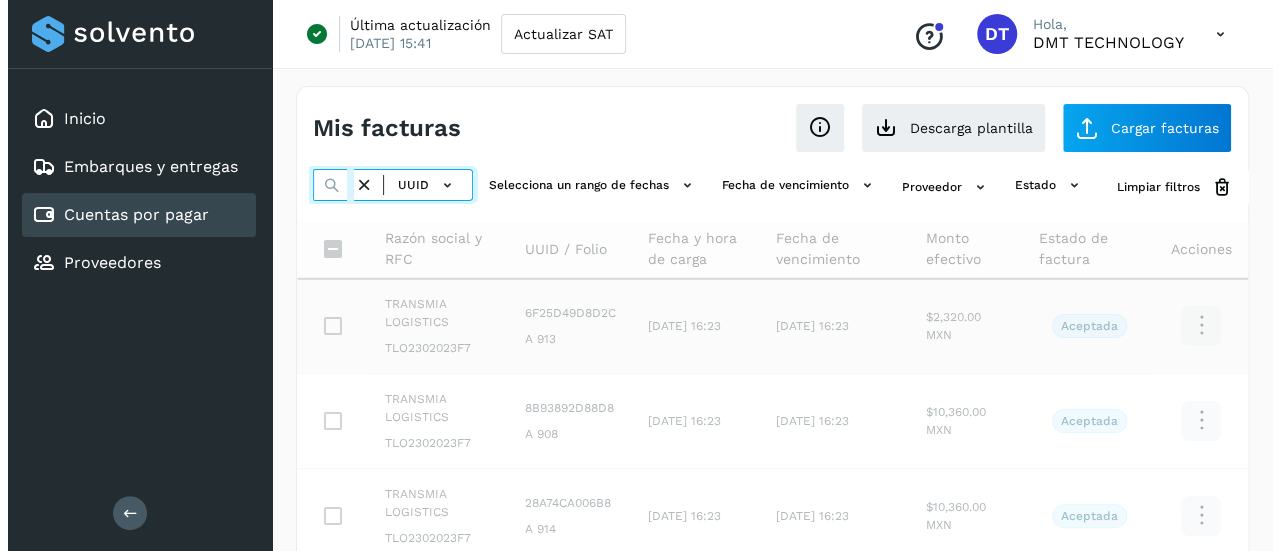 scroll, scrollTop: 0, scrollLeft: 283, axis: horizontal 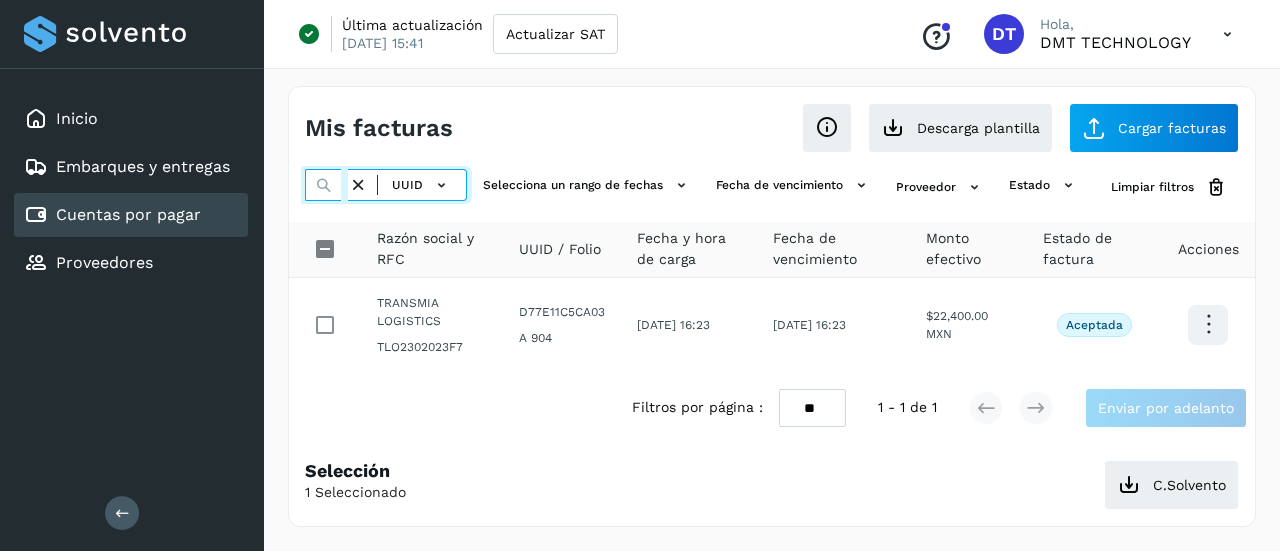 type on "**********" 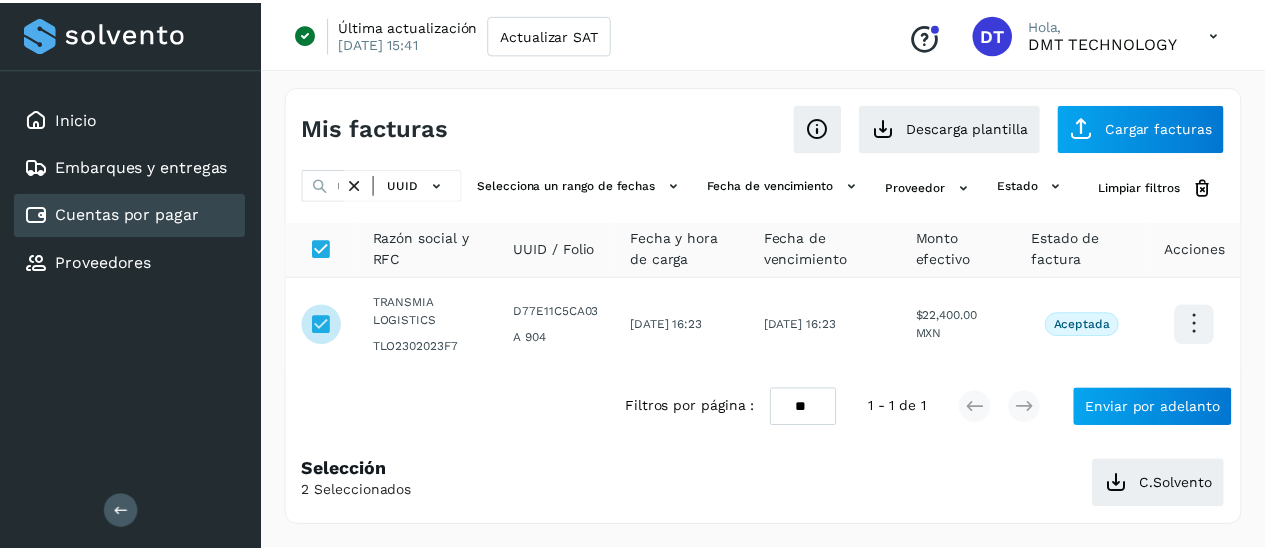 scroll, scrollTop: 0, scrollLeft: 0, axis: both 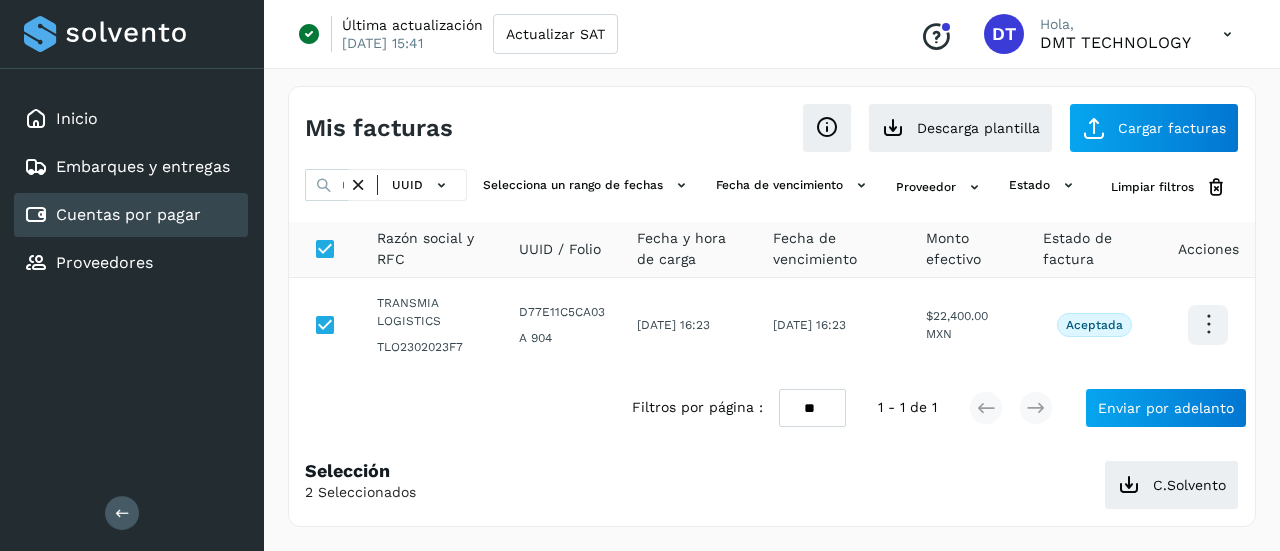 click at bounding box center (358, 185) 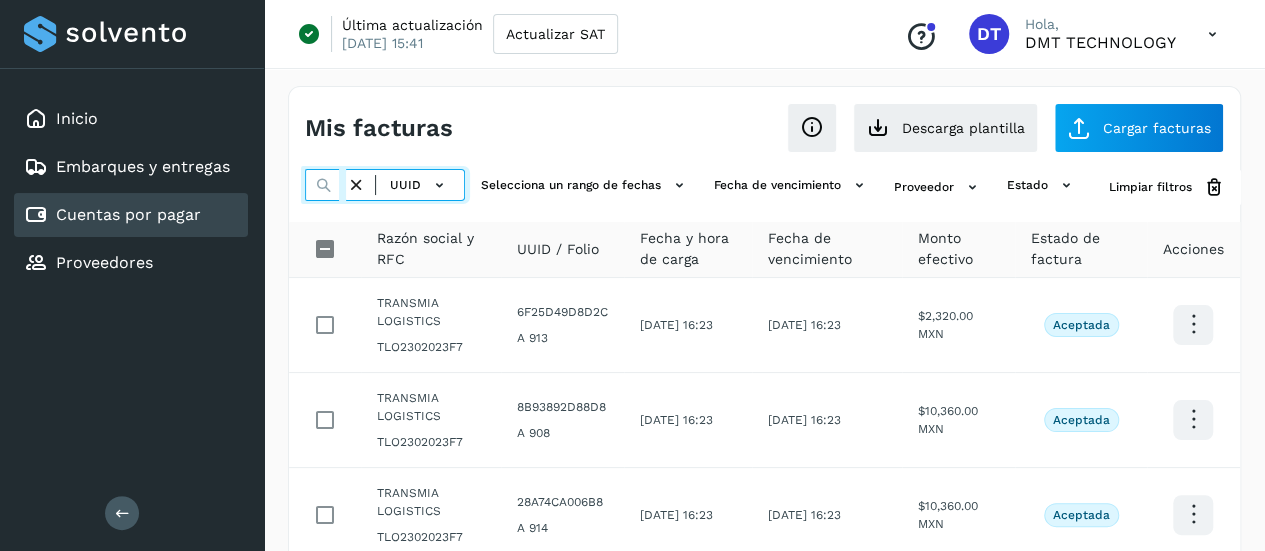 click at bounding box center (325, 185) 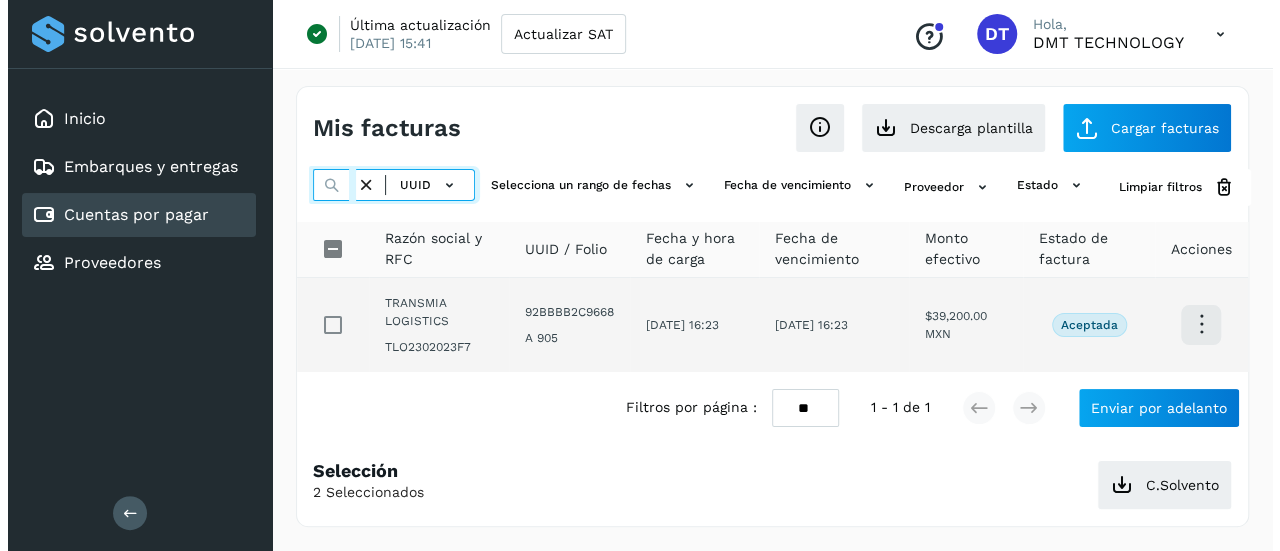 scroll, scrollTop: 0, scrollLeft: 304, axis: horizontal 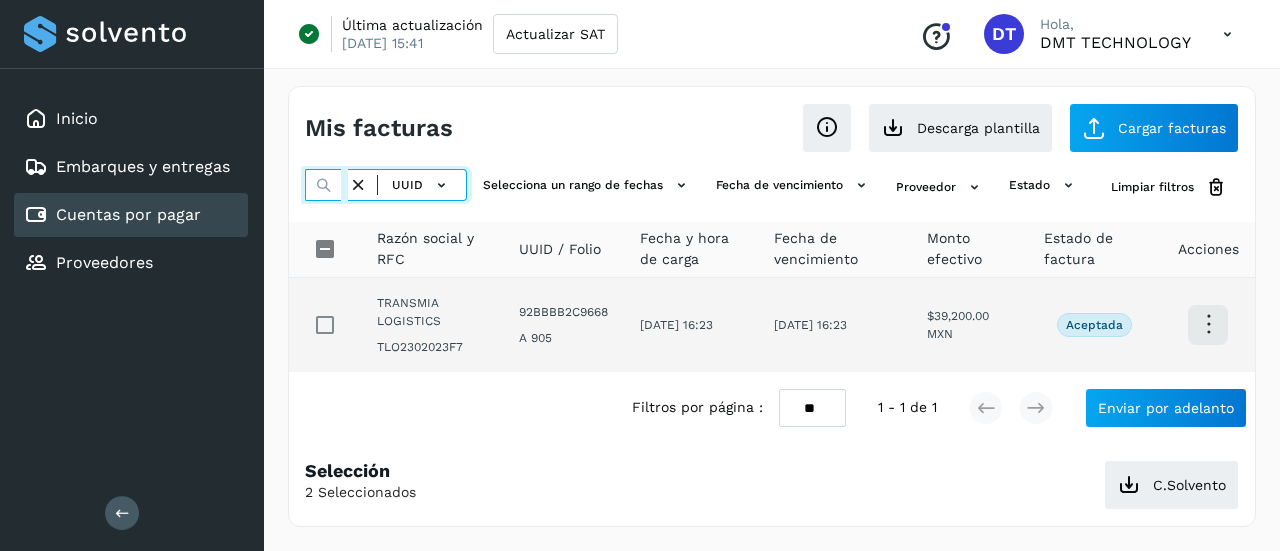 type on "**********" 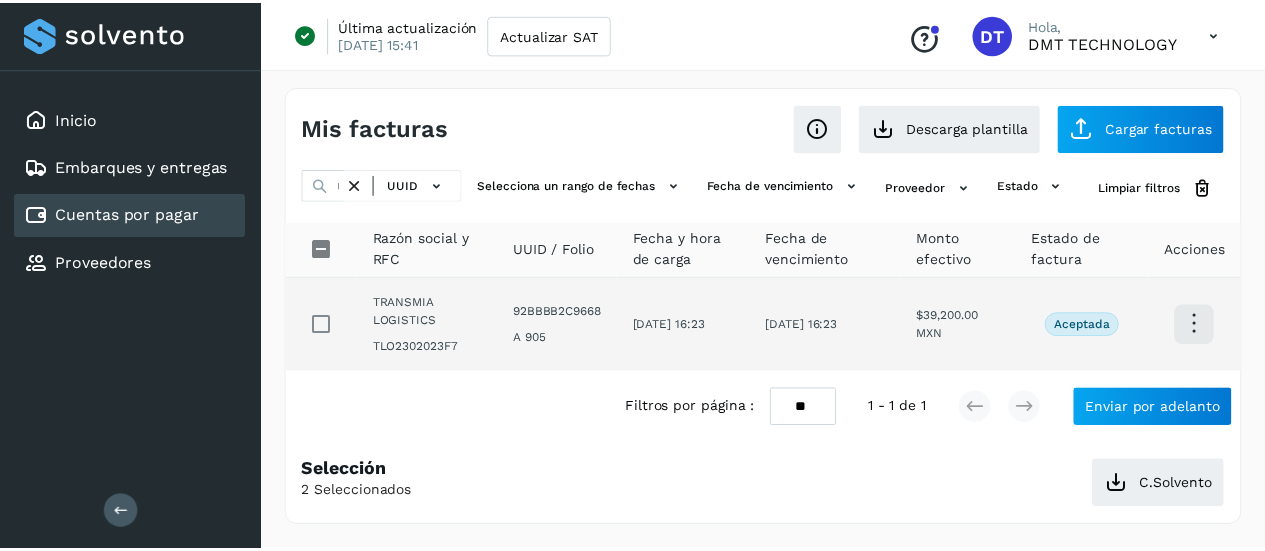scroll, scrollTop: 0, scrollLeft: 0, axis: both 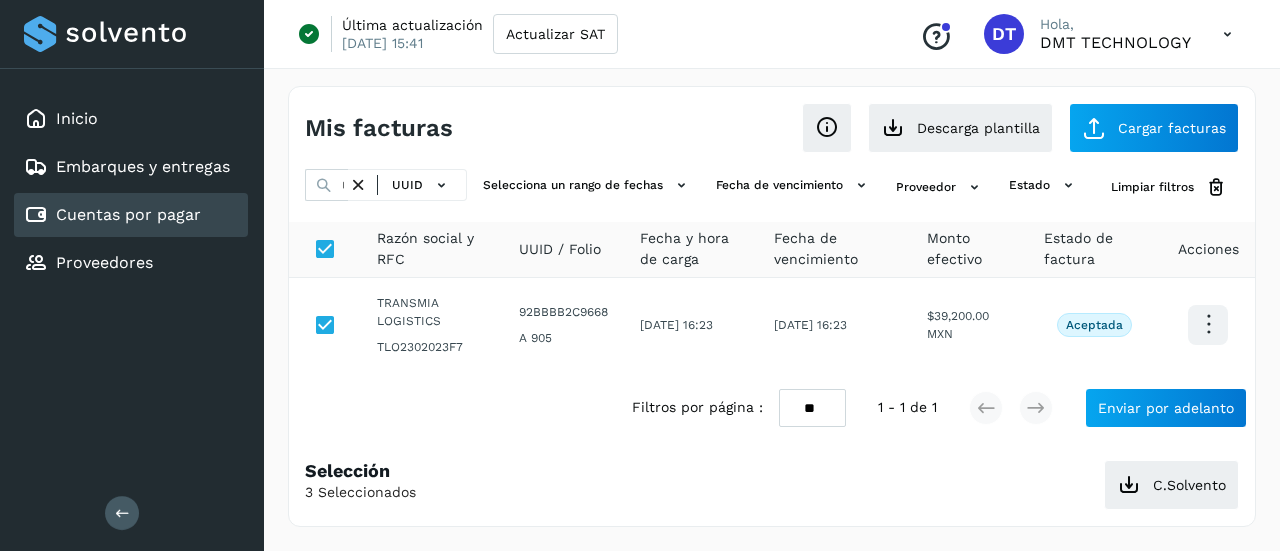 click at bounding box center [358, 185] 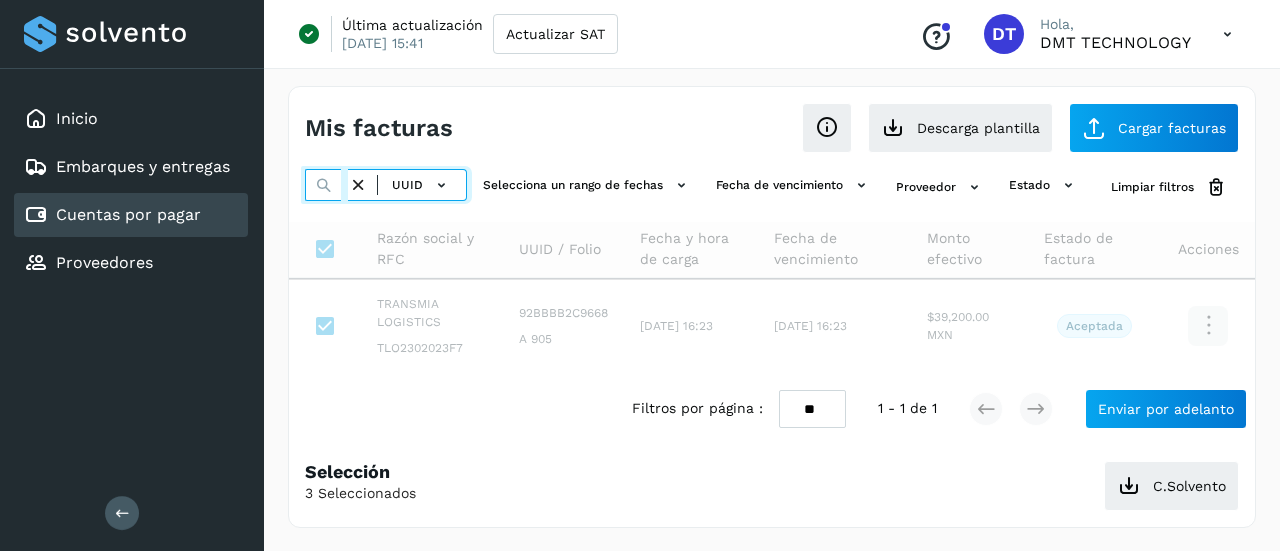 click at bounding box center [326, 185] 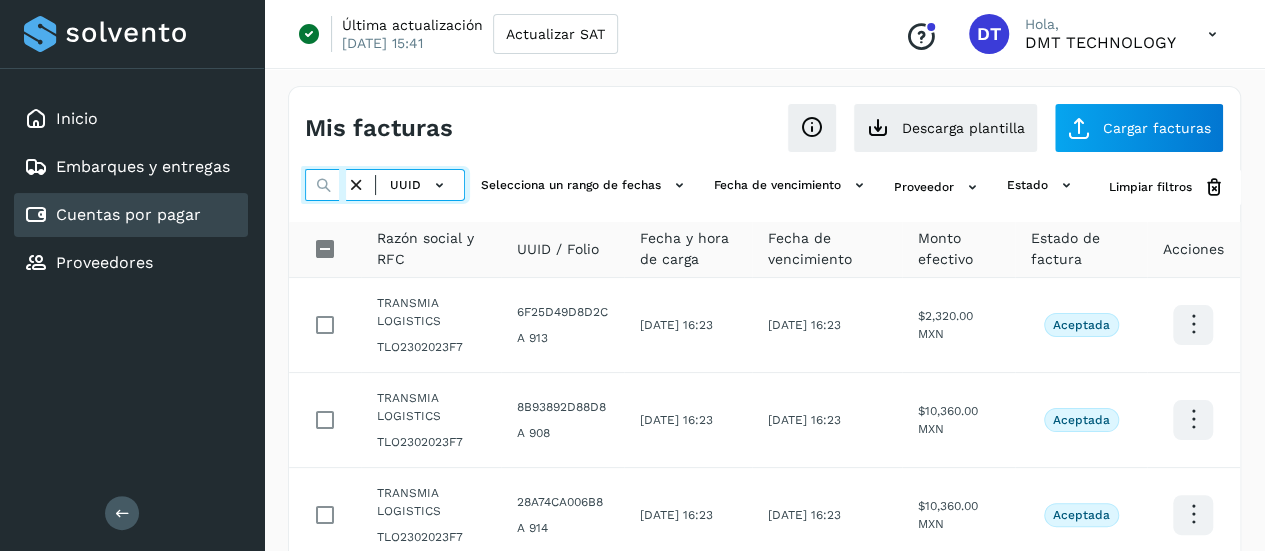paste on "**********" 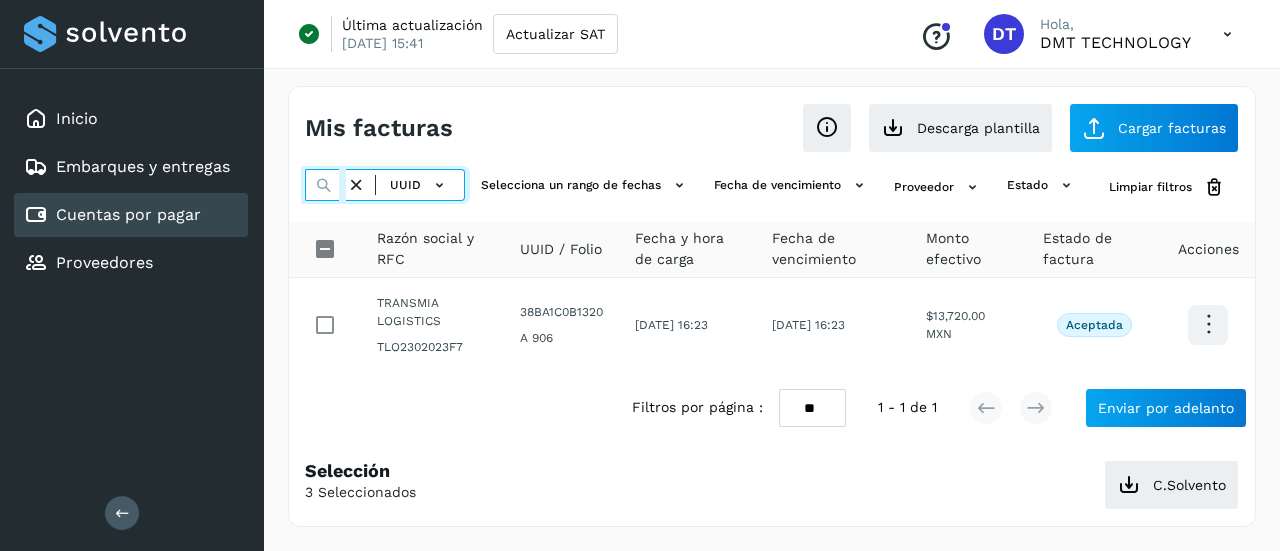 scroll, scrollTop: 0, scrollLeft: 295, axis: horizontal 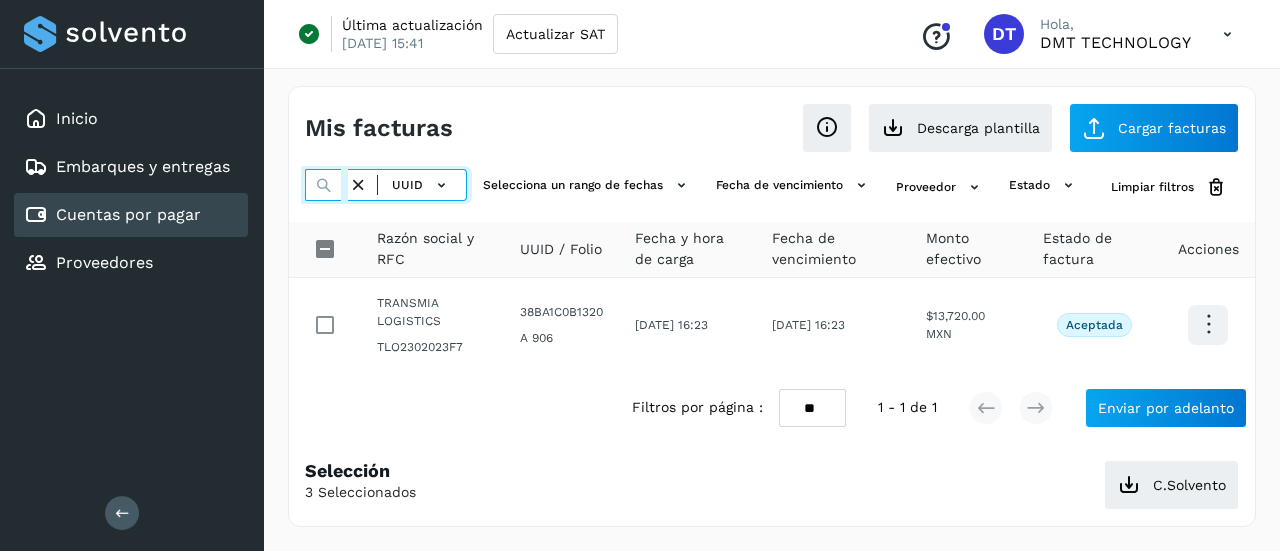 type on "**********" 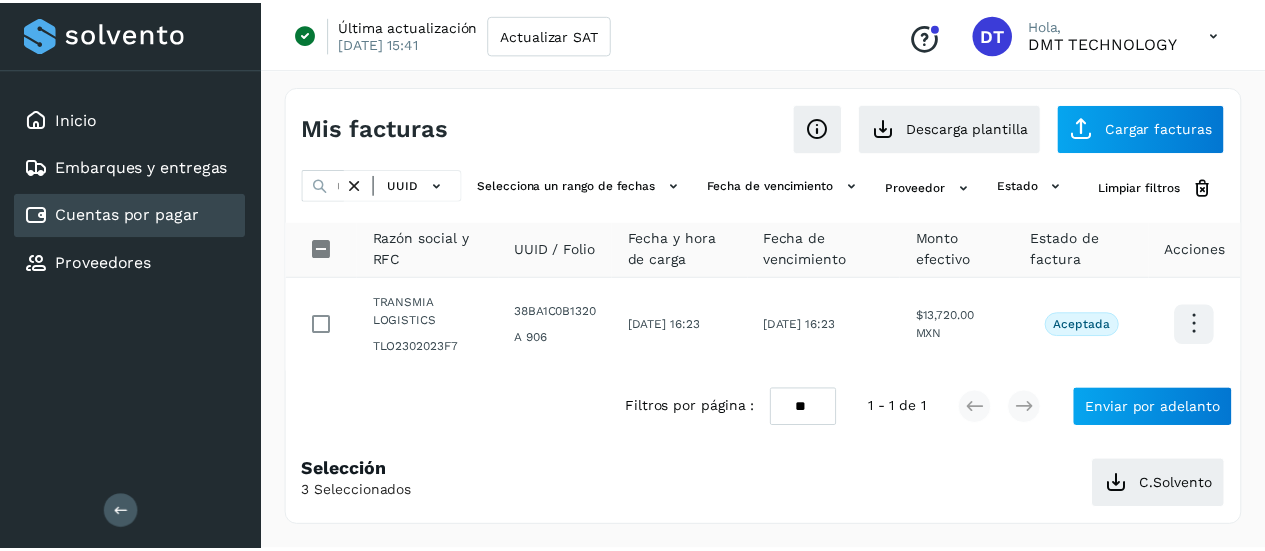 scroll, scrollTop: 0, scrollLeft: 0, axis: both 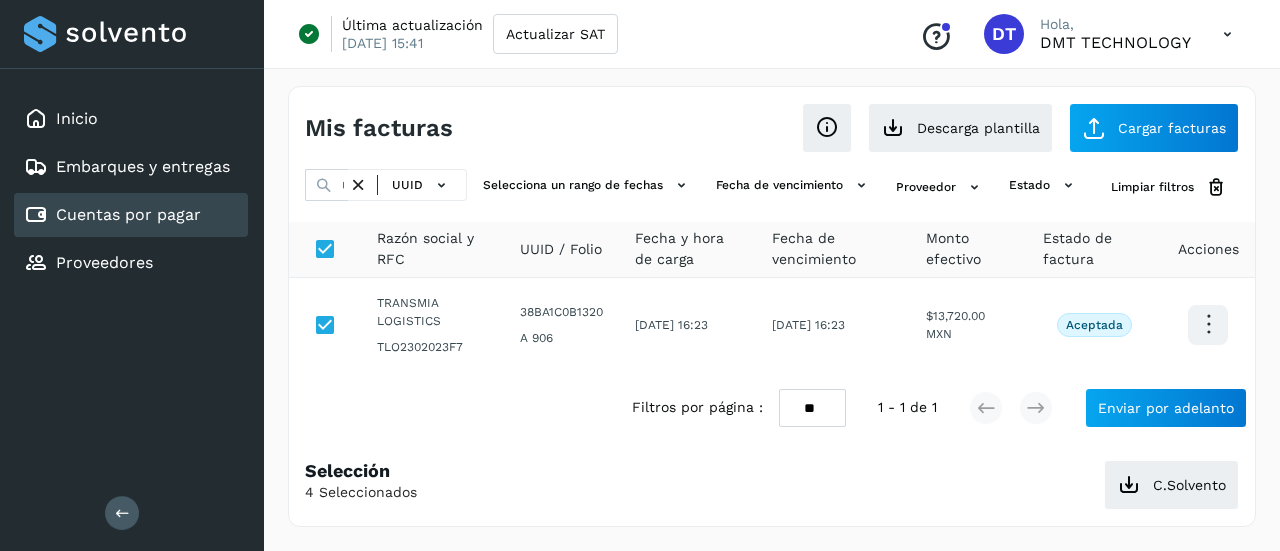 click at bounding box center [358, 185] 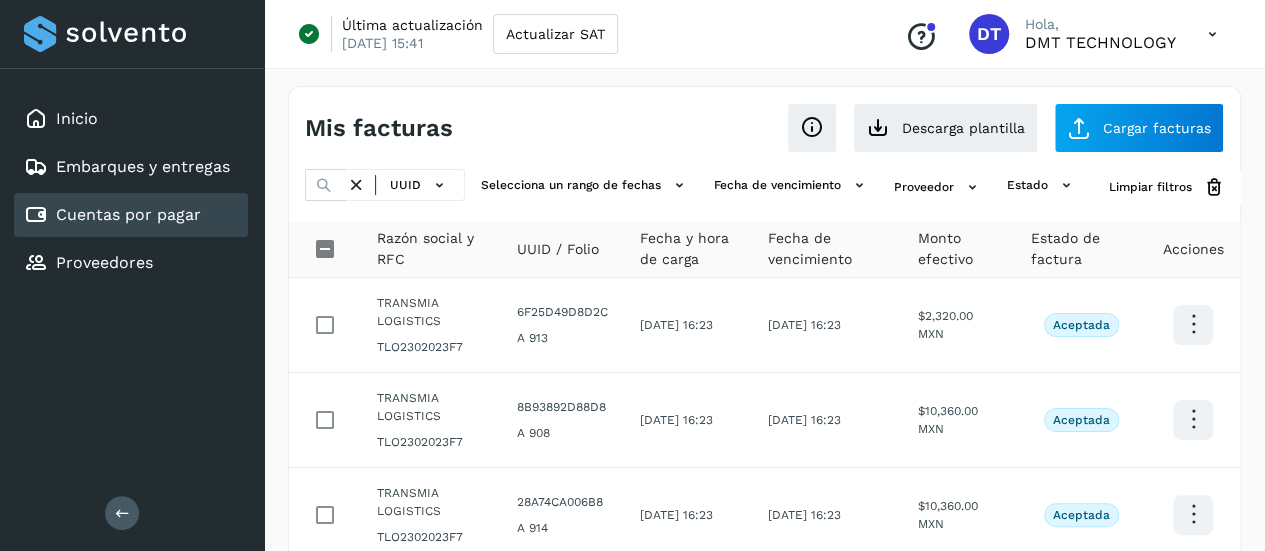 click at bounding box center (356, 185) 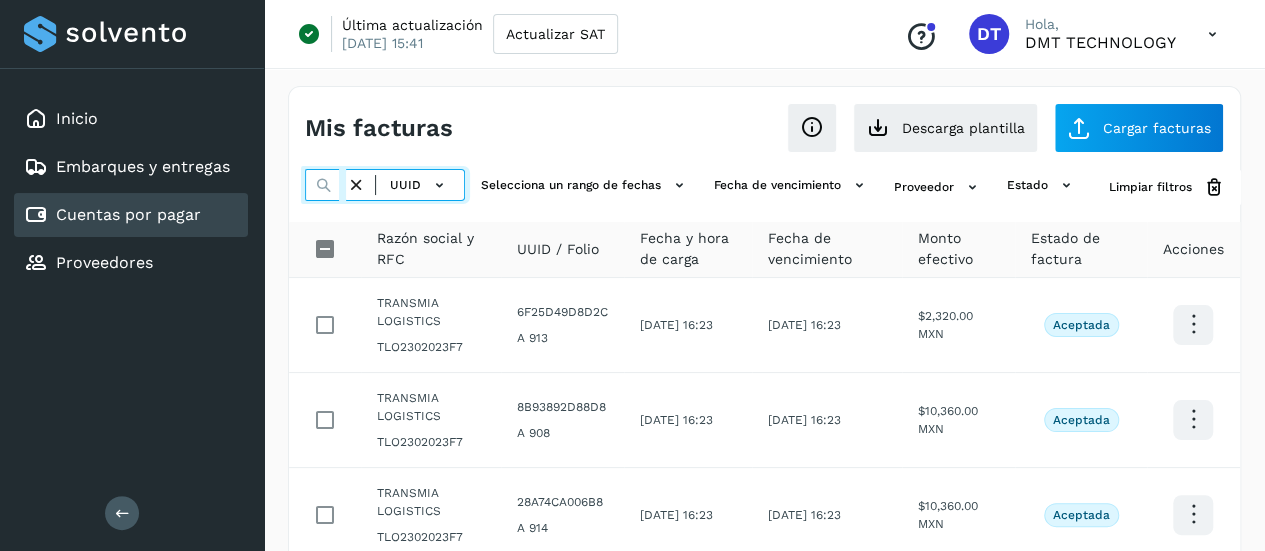 click at bounding box center (325, 185) 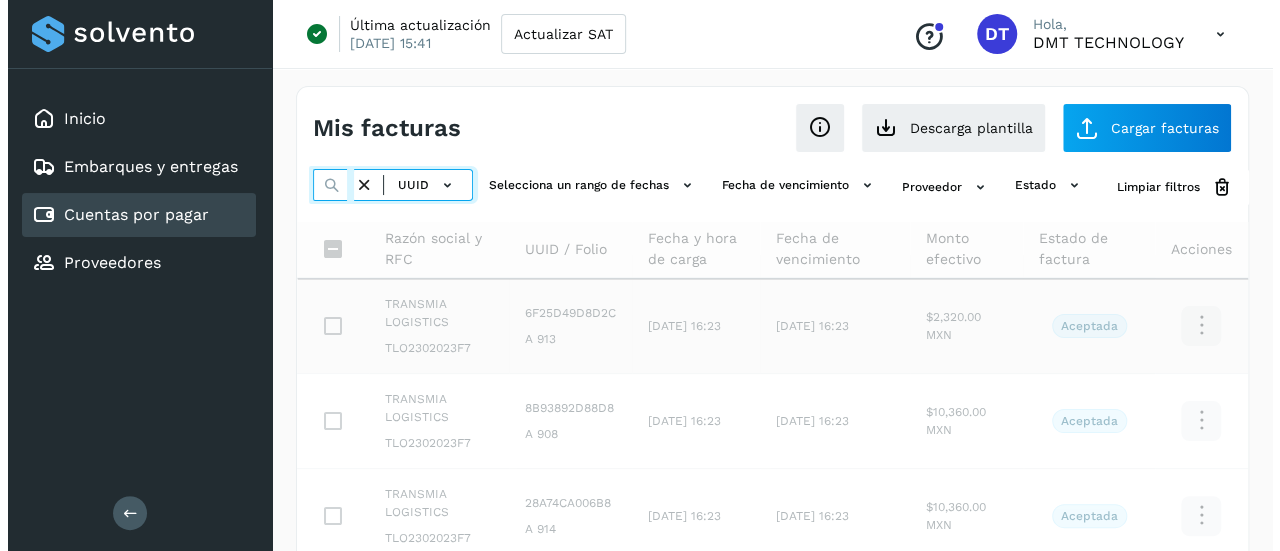 scroll, scrollTop: 0, scrollLeft: 298, axis: horizontal 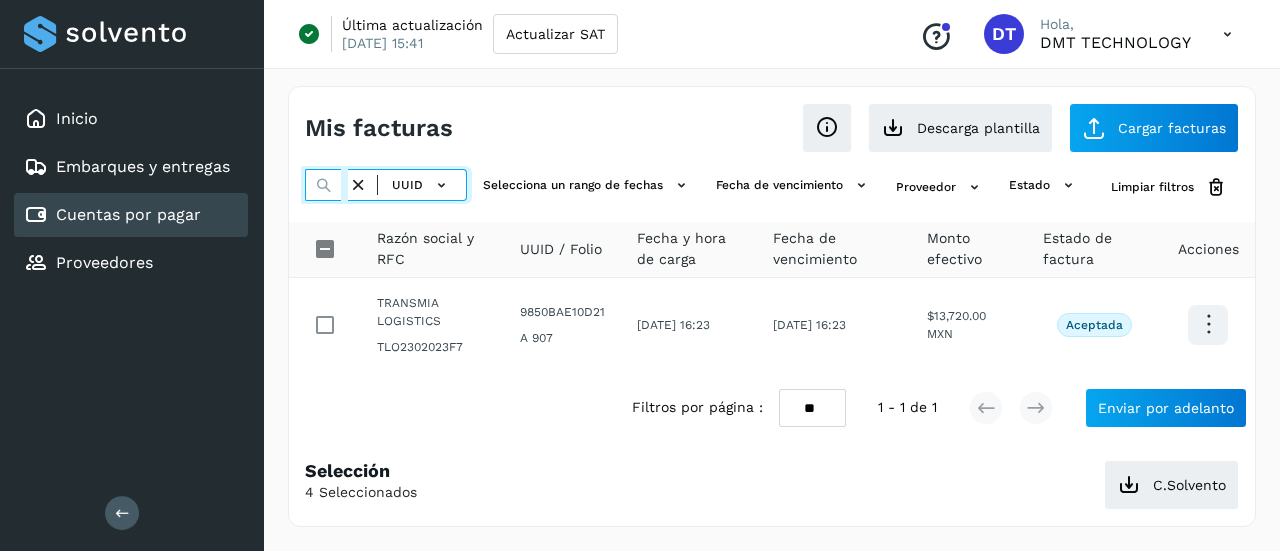 type on "**********" 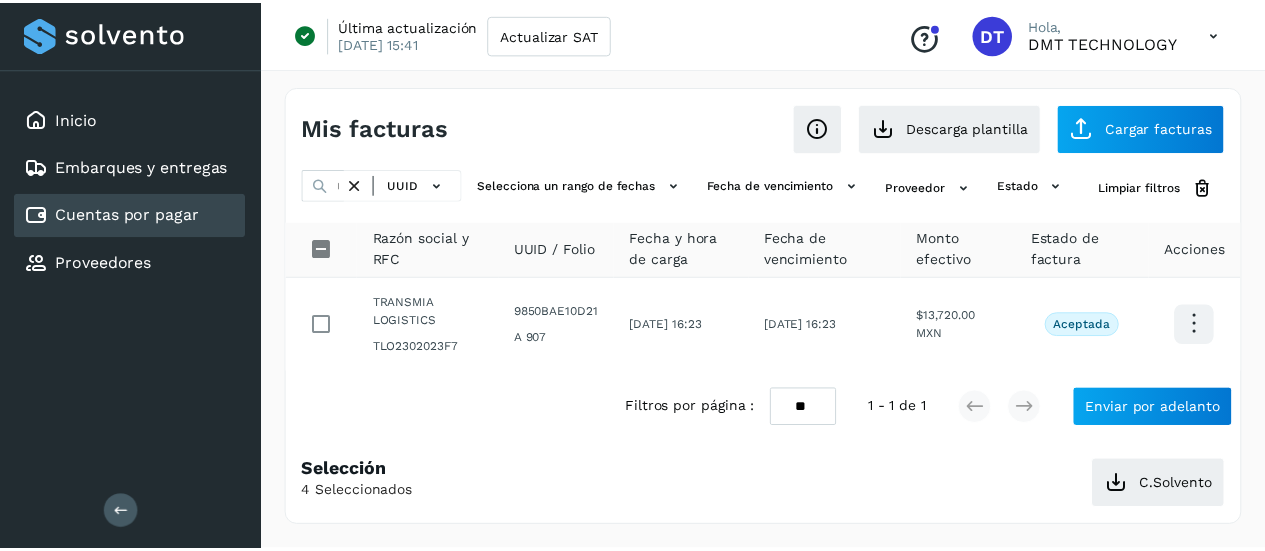 scroll, scrollTop: 0, scrollLeft: 0, axis: both 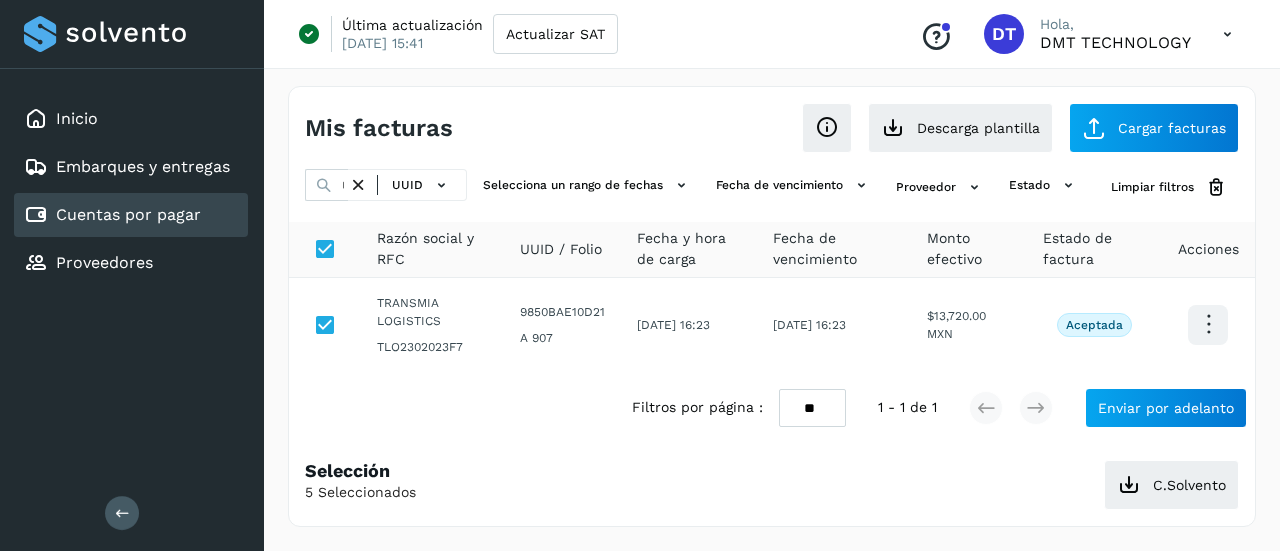 click at bounding box center (358, 185) 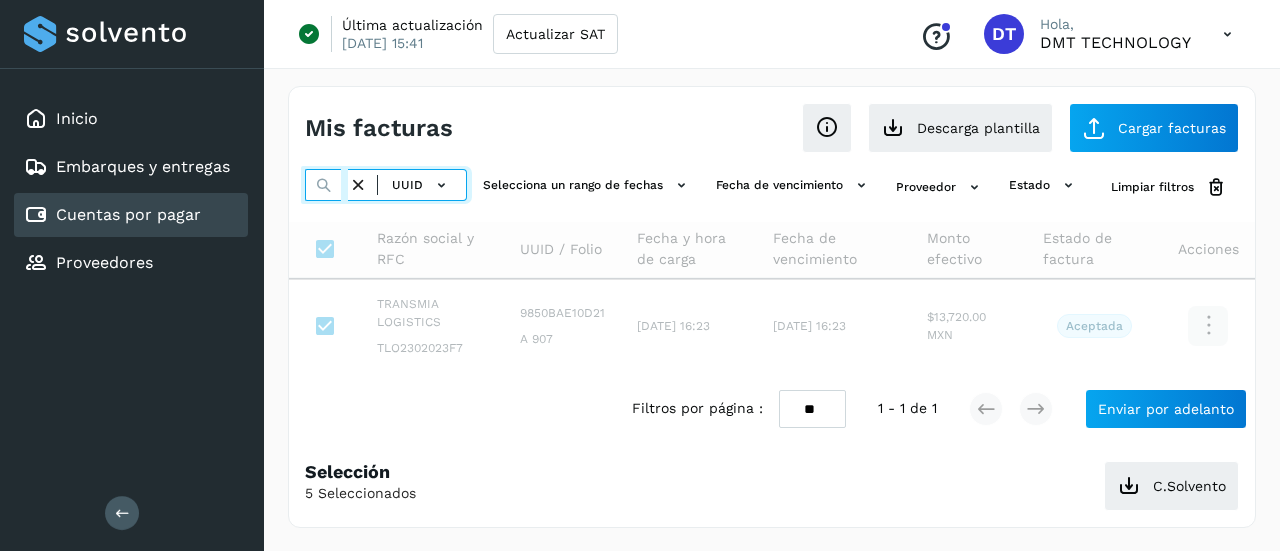 click at bounding box center (326, 185) 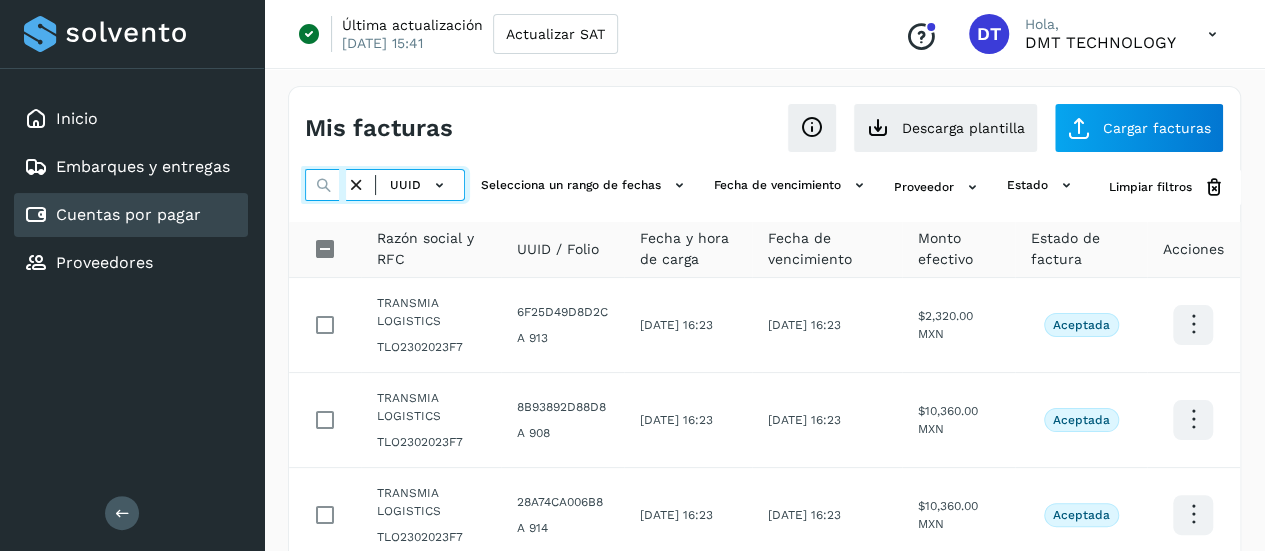 paste on "**********" 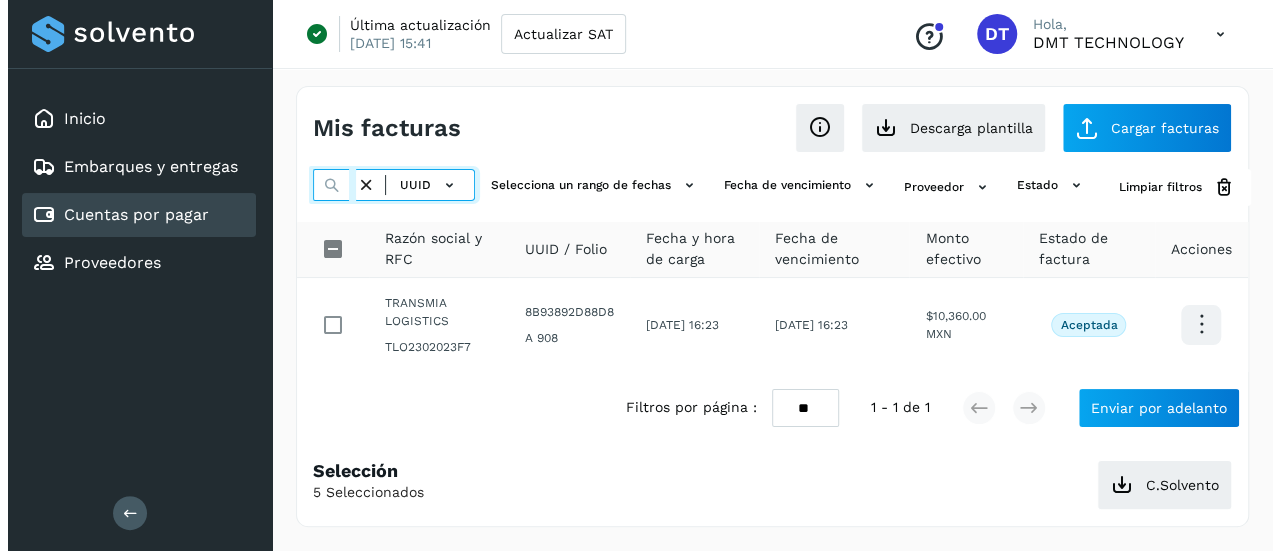 scroll, scrollTop: 0, scrollLeft: 294, axis: horizontal 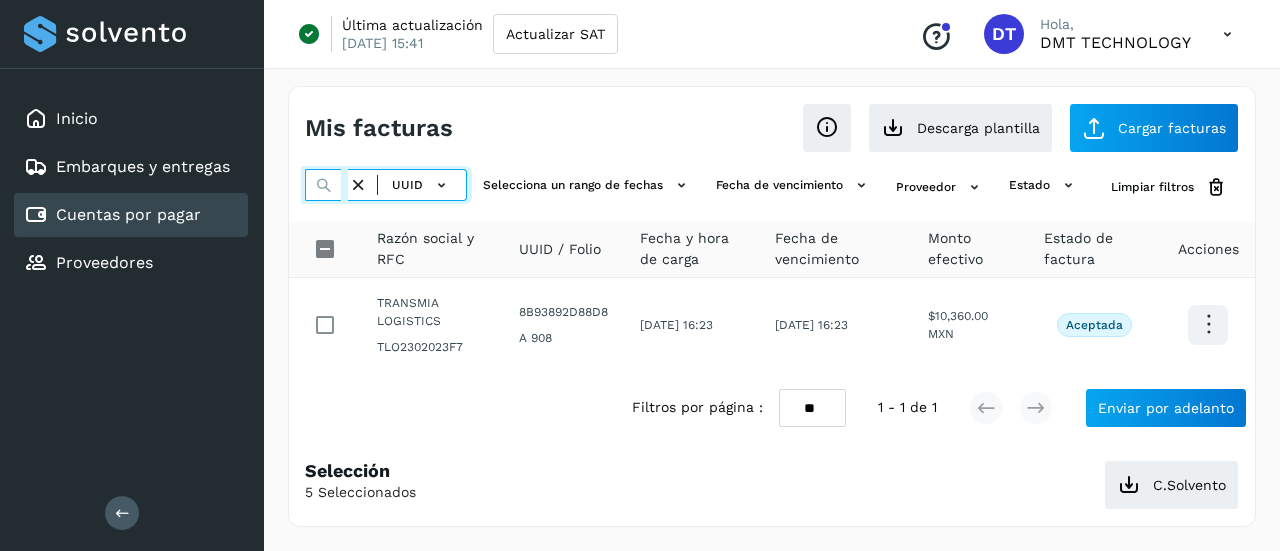 type on "**********" 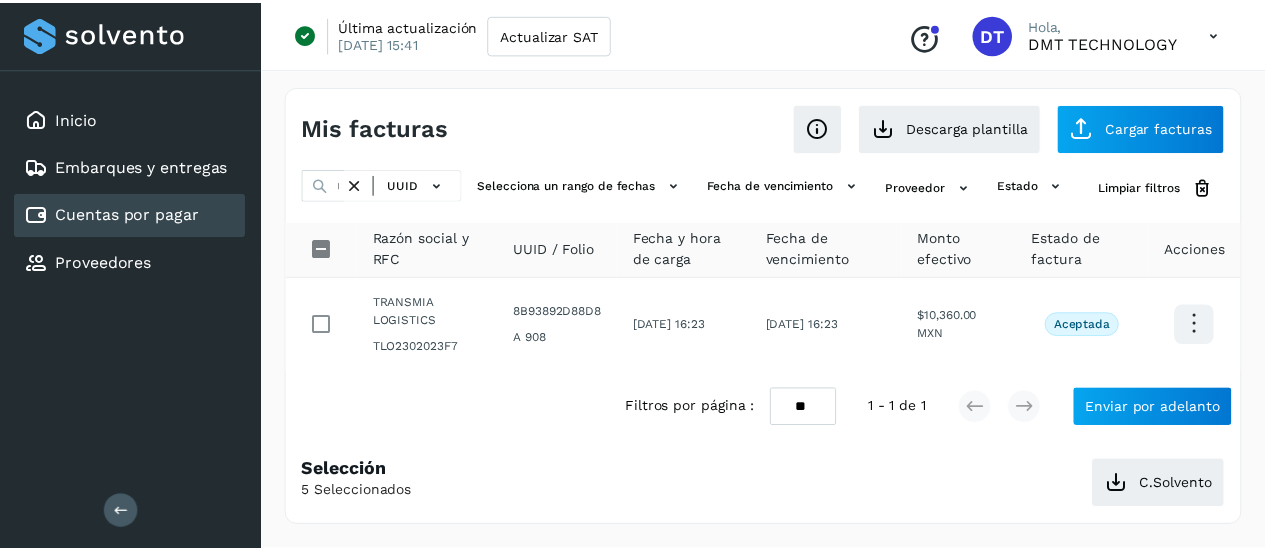 scroll, scrollTop: 0, scrollLeft: 0, axis: both 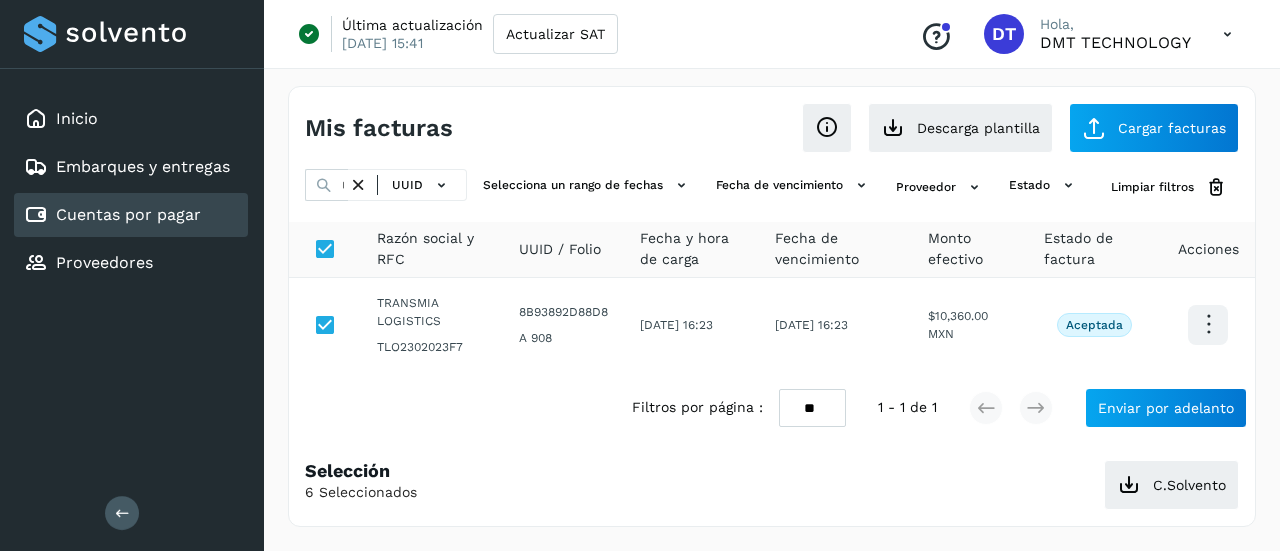 click at bounding box center [358, 185] 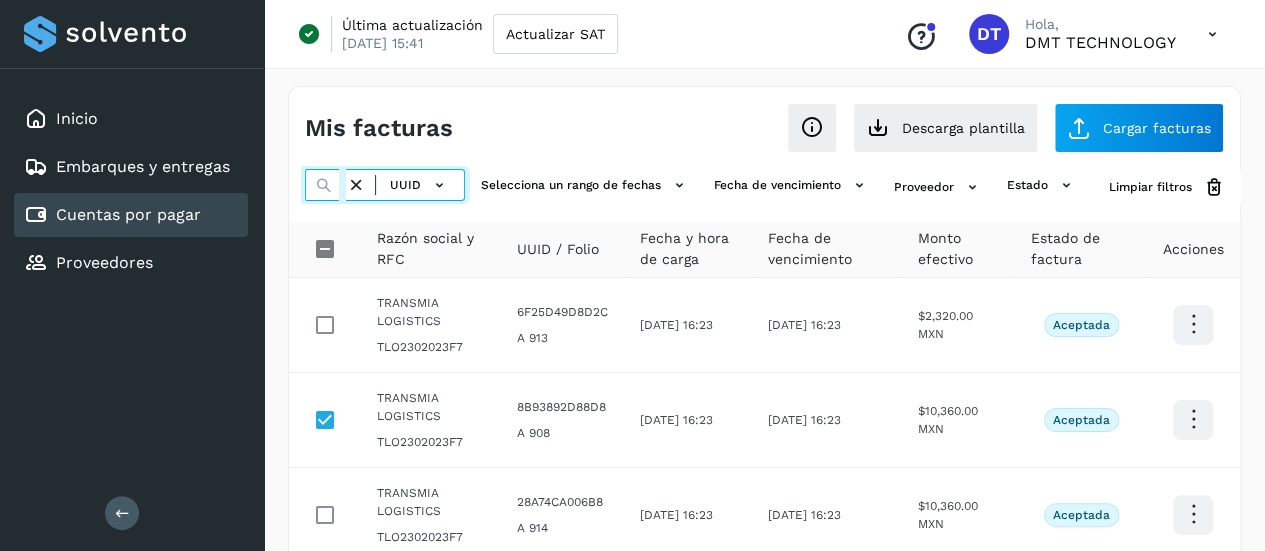 click at bounding box center (325, 185) 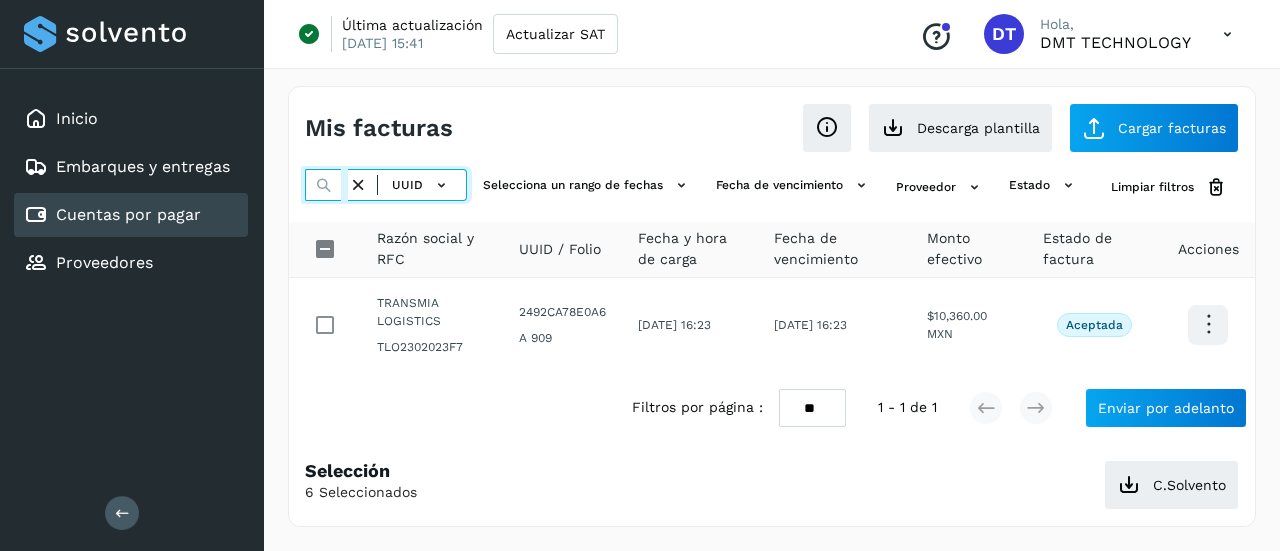 scroll, scrollTop: 0, scrollLeft: 303, axis: horizontal 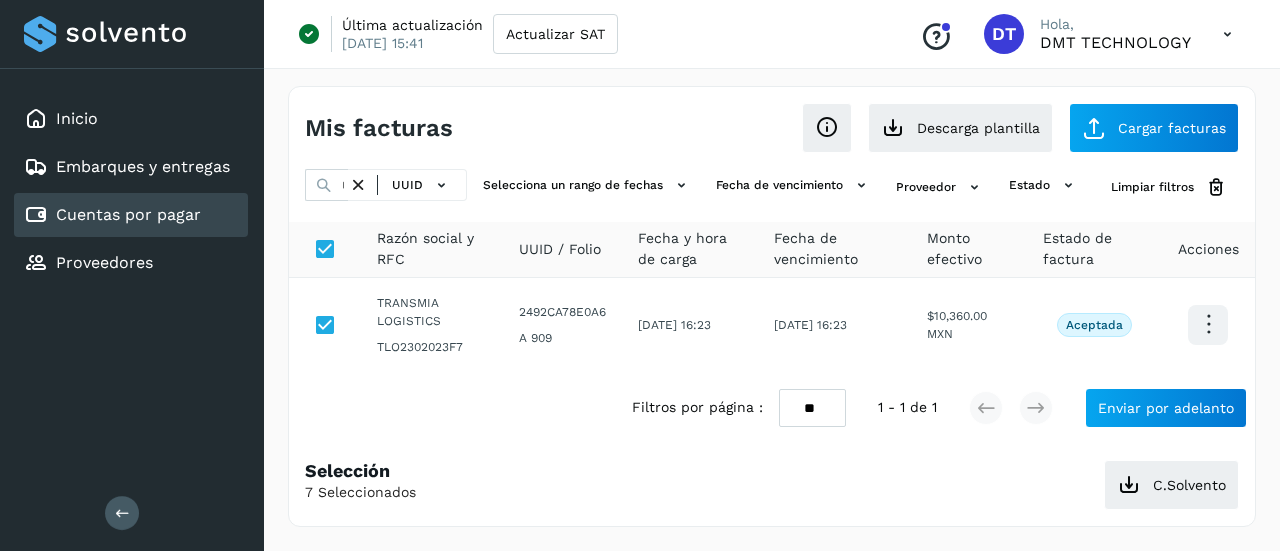 click at bounding box center (358, 185) 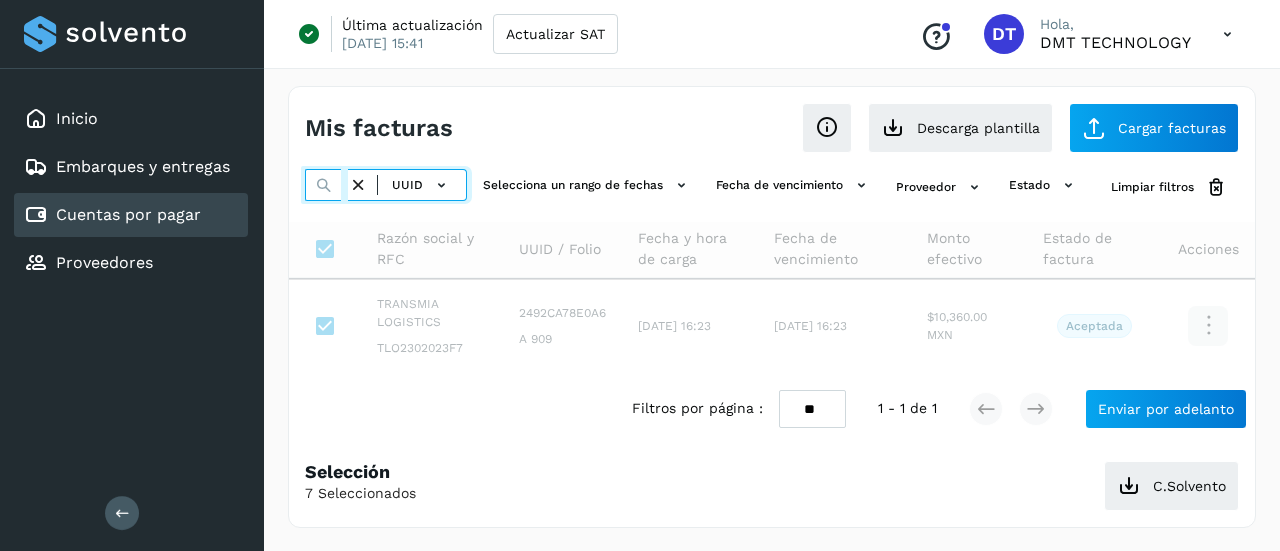 click at bounding box center [326, 185] 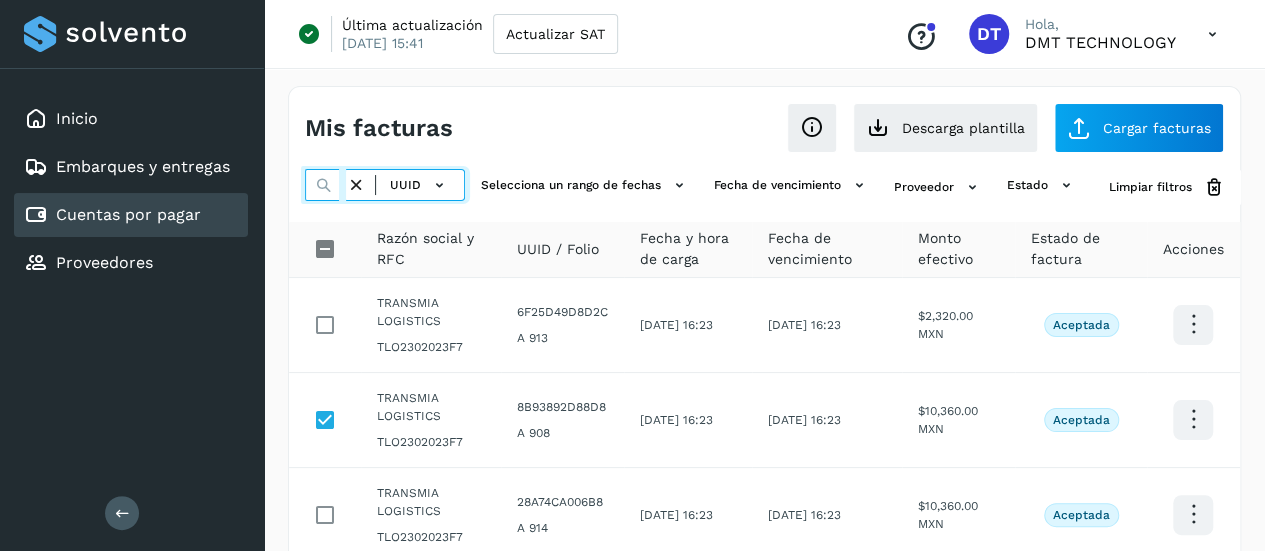 paste on "**********" 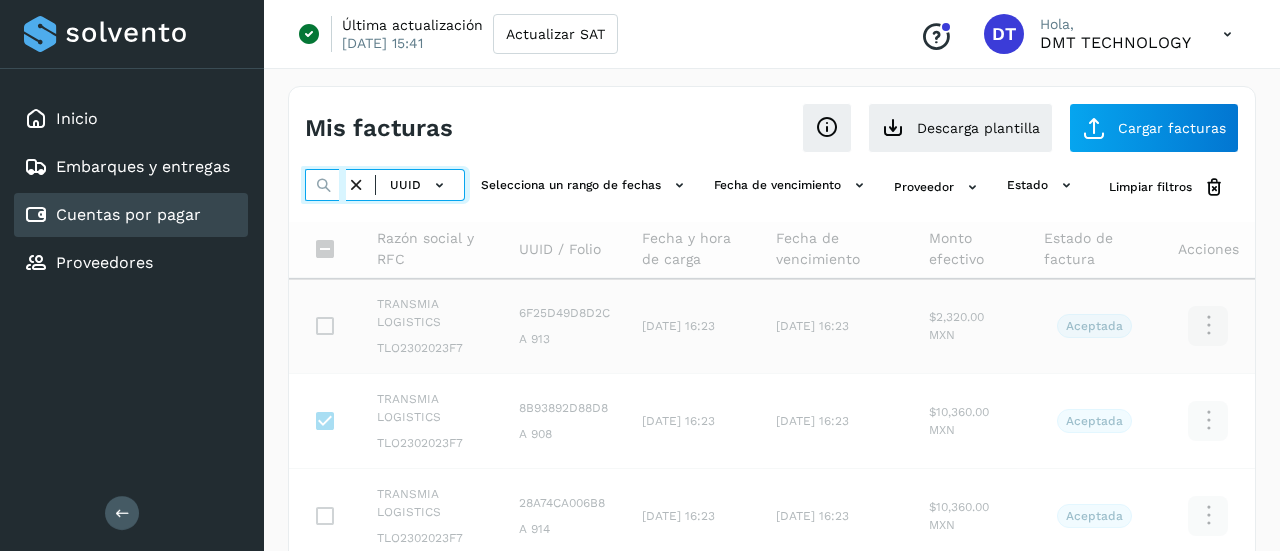scroll, scrollTop: 0, scrollLeft: 294, axis: horizontal 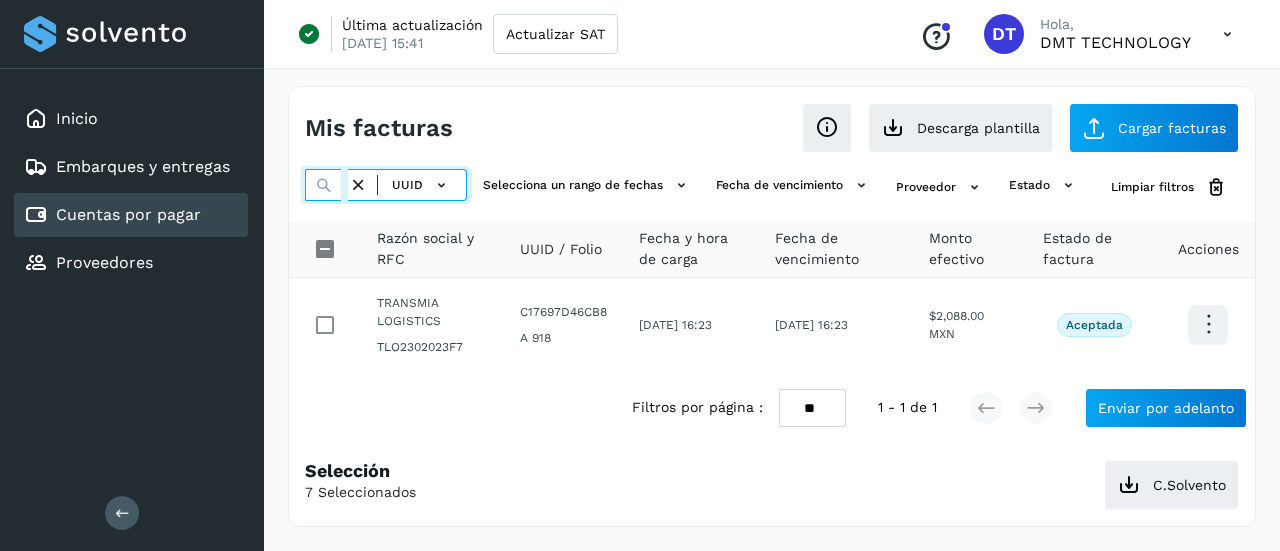 type on "**********" 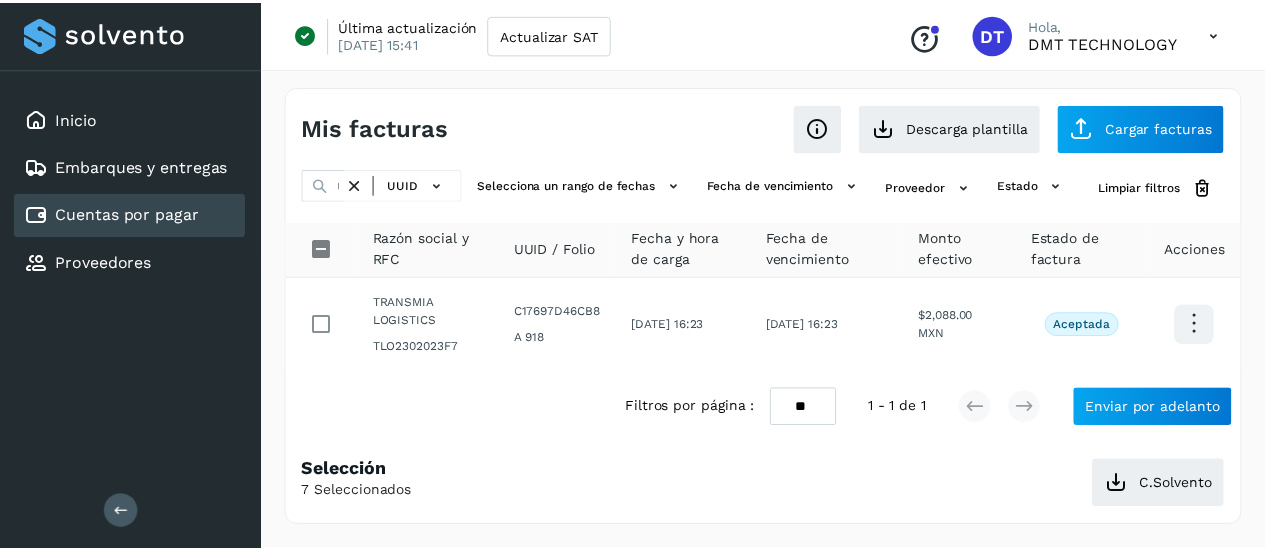 scroll, scrollTop: 0, scrollLeft: 0, axis: both 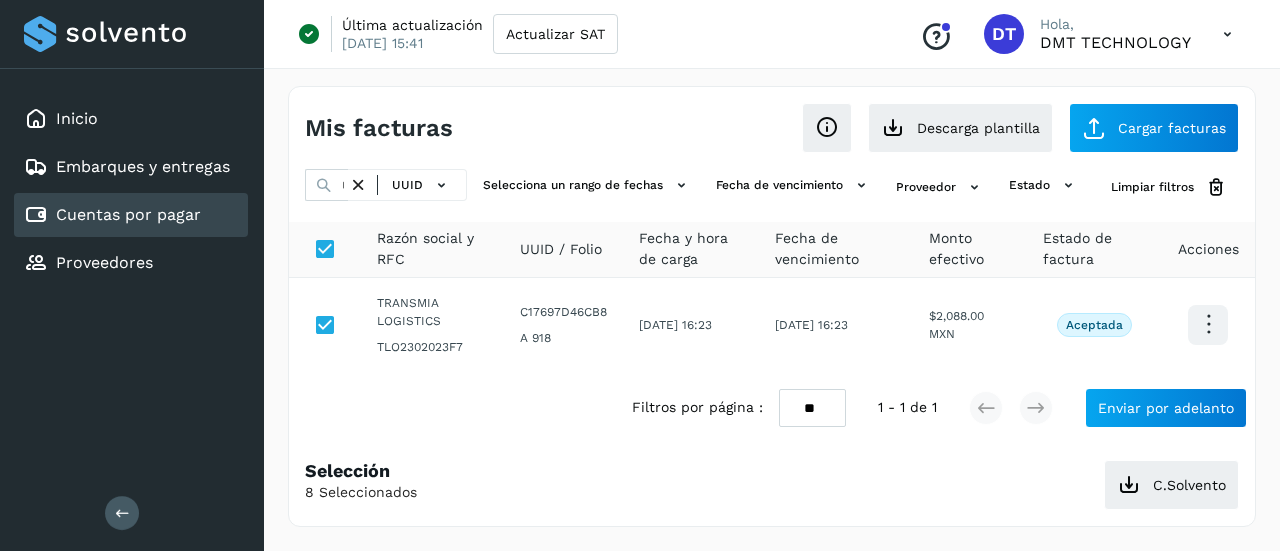 click at bounding box center (358, 185) 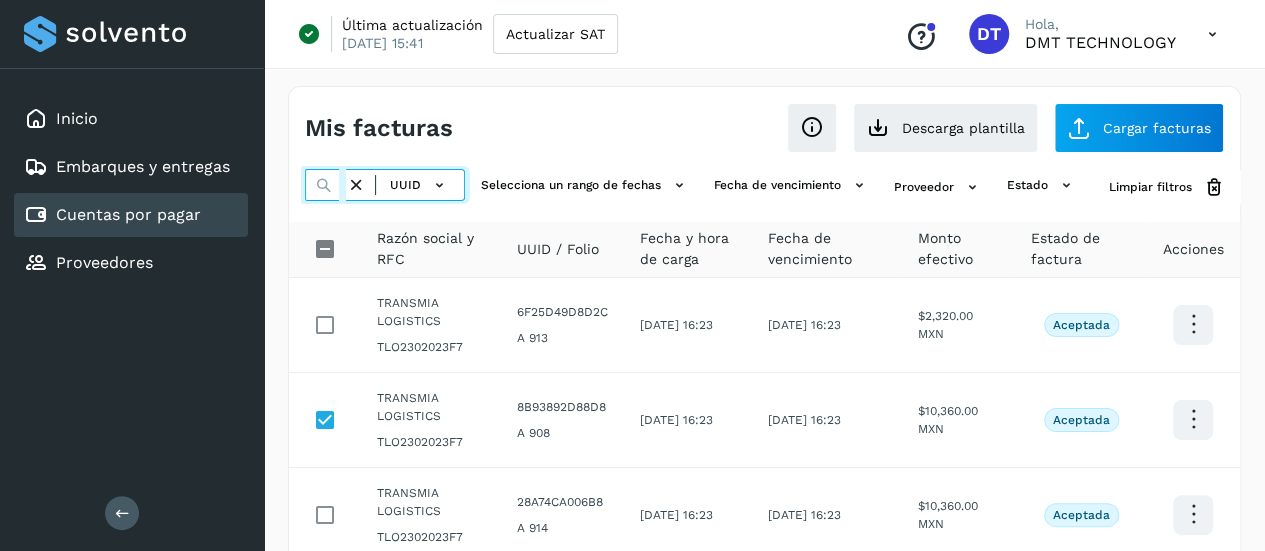 click at bounding box center [325, 185] 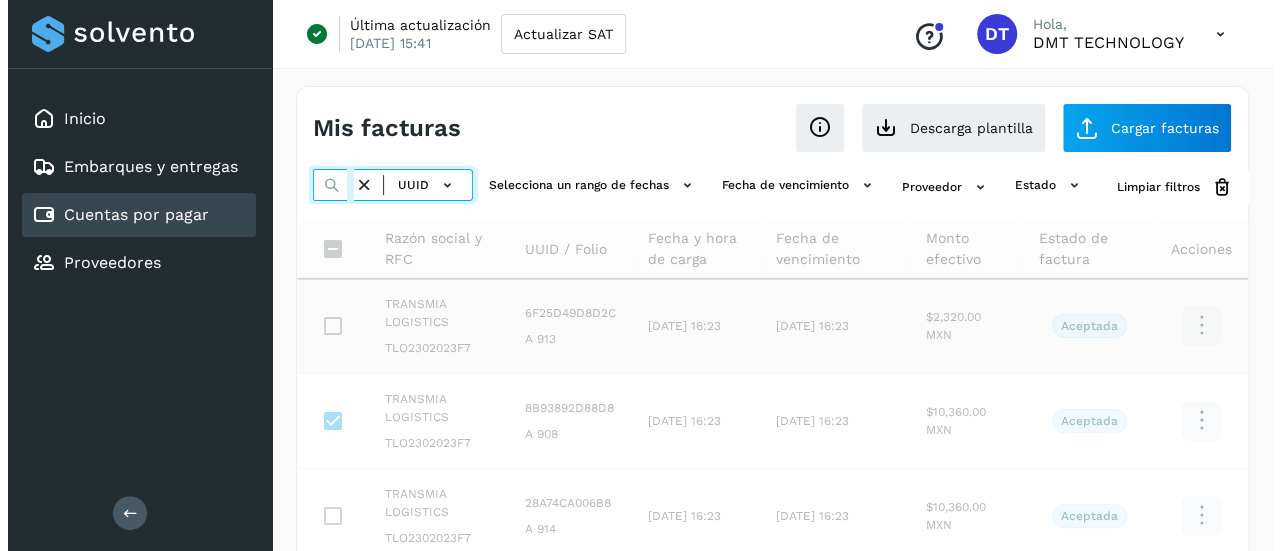 scroll, scrollTop: 0, scrollLeft: 292, axis: horizontal 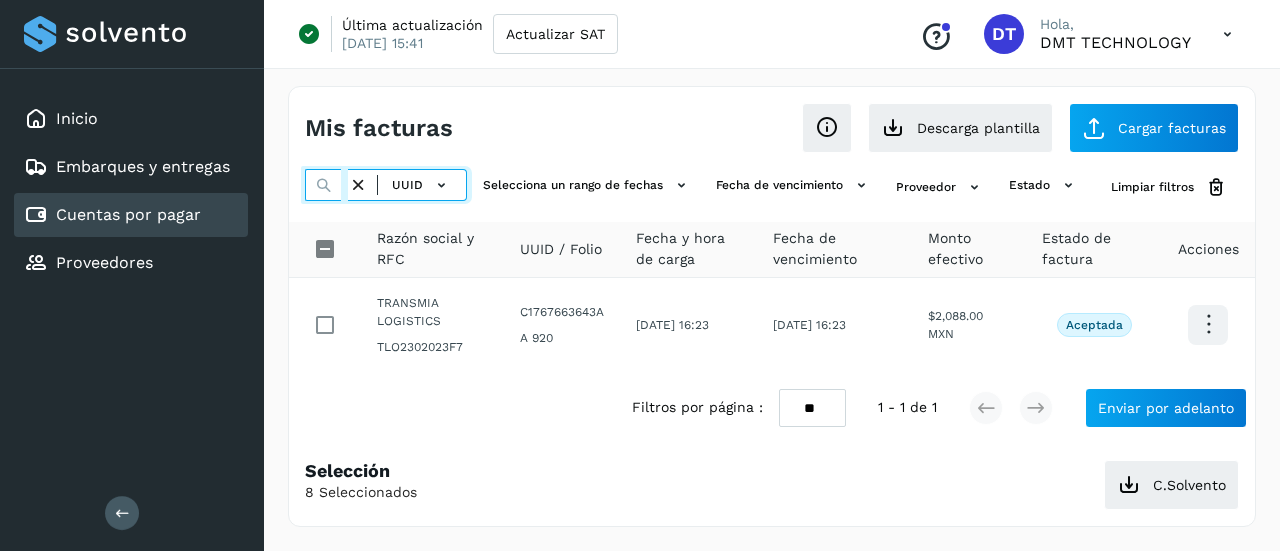 type on "**********" 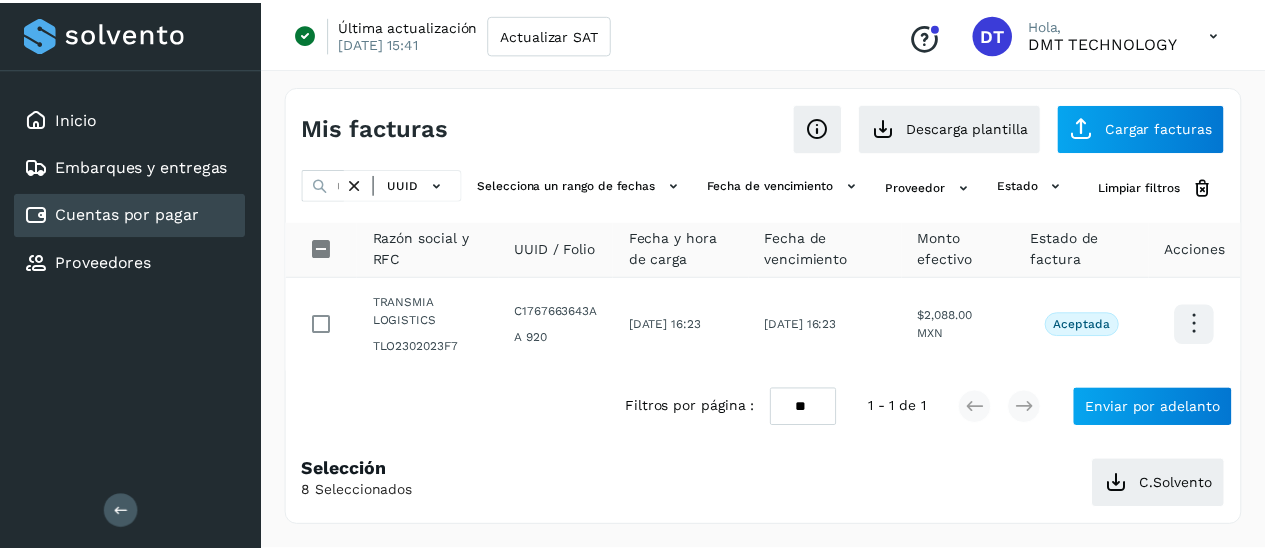 scroll, scrollTop: 0, scrollLeft: 0, axis: both 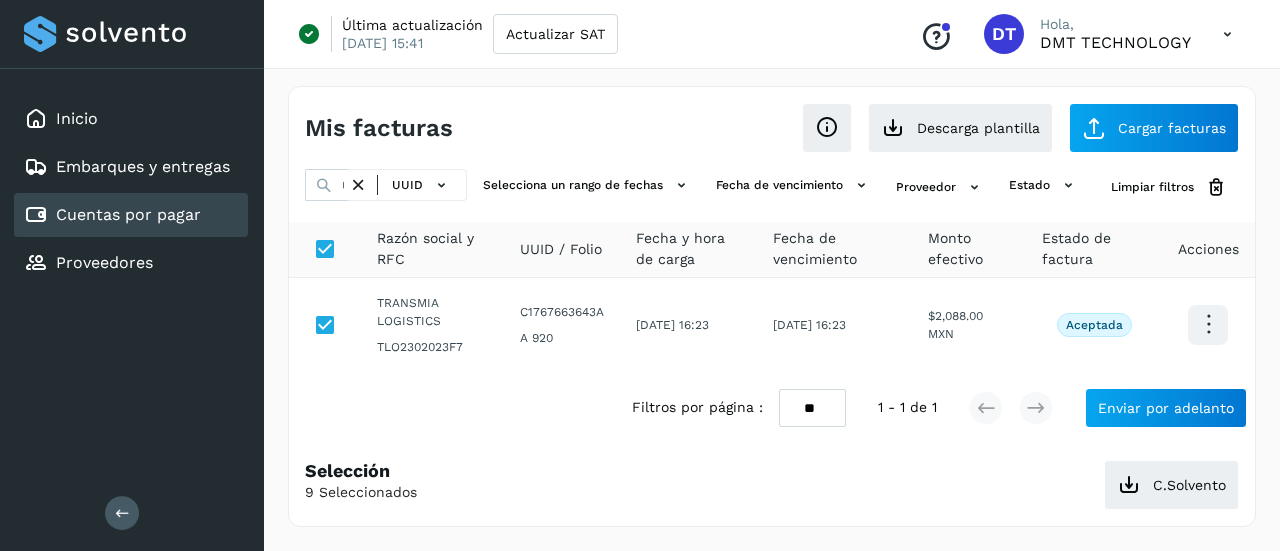 click at bounding box center [358, 185] 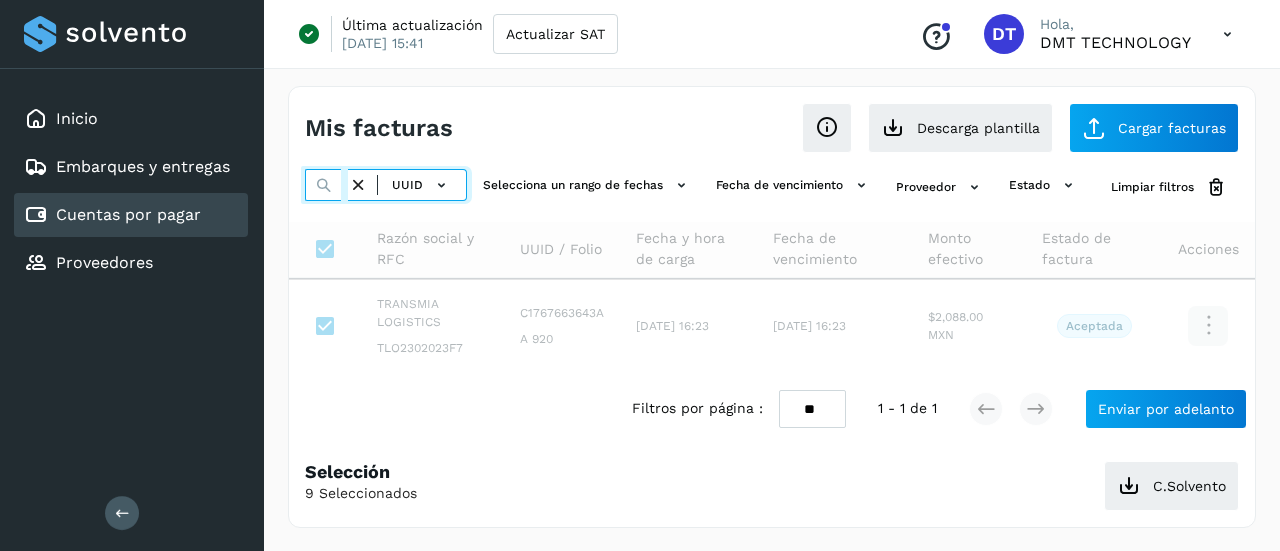 click at bounding box center (326, 185) 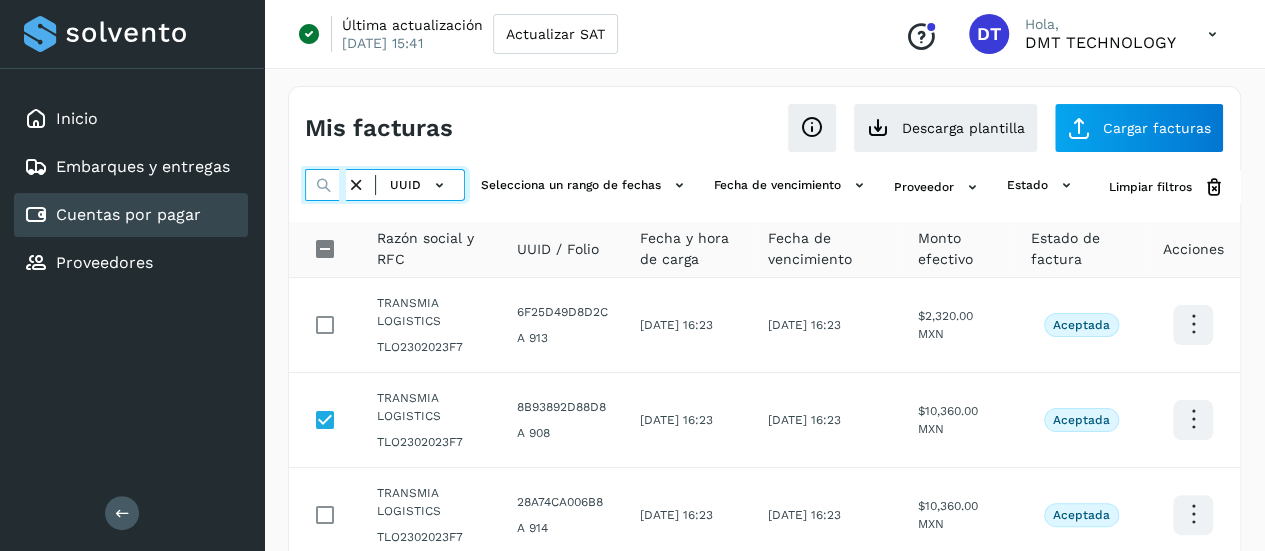 paste on "**********" 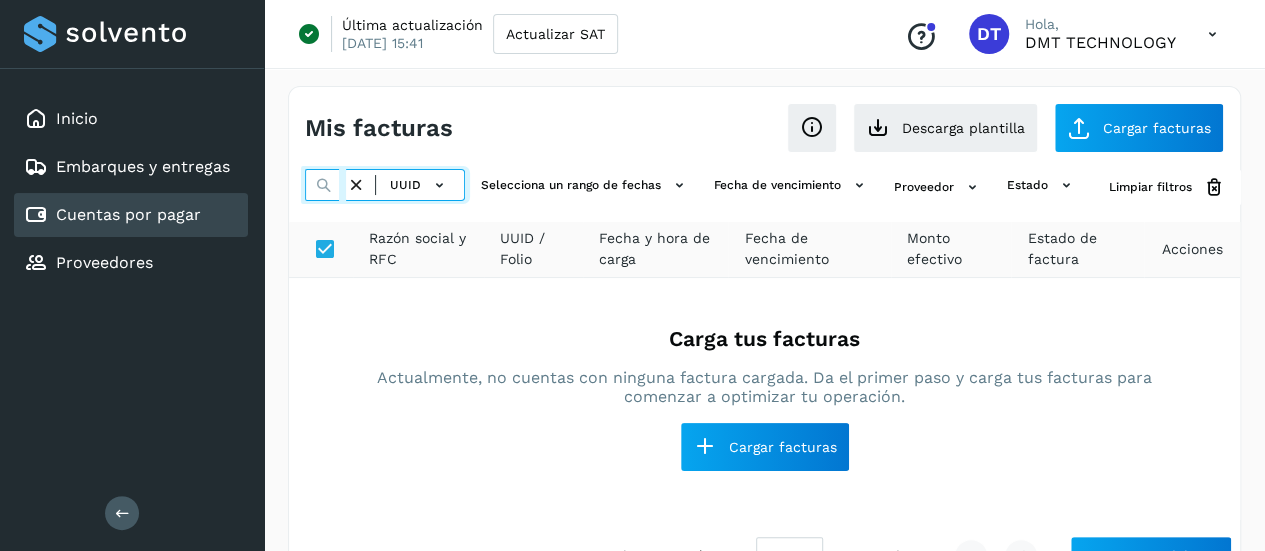 type on "**********" 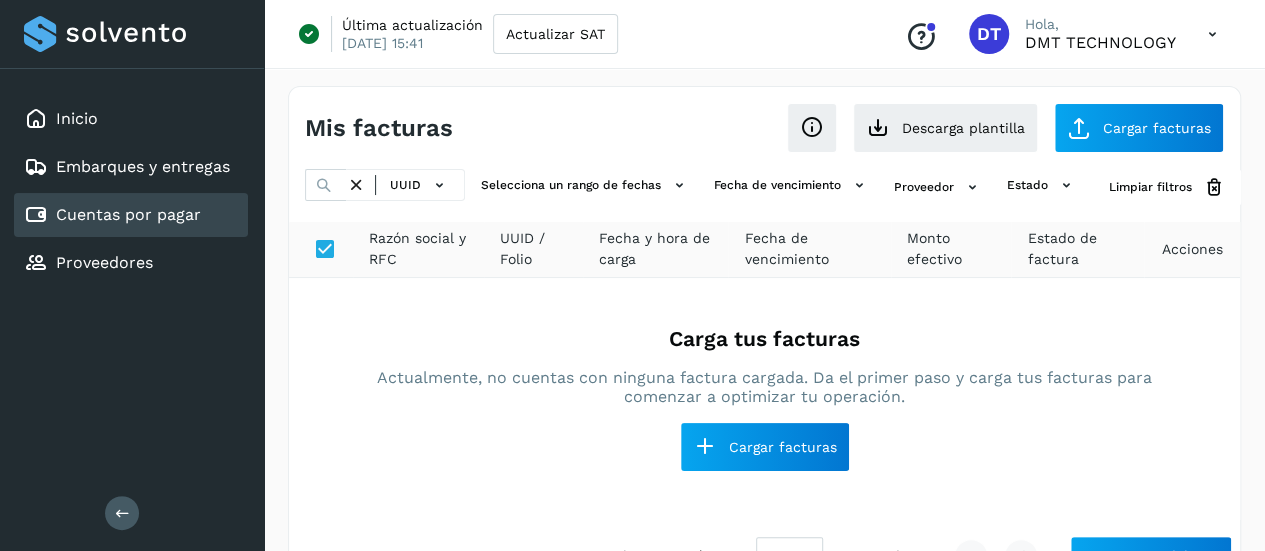 click at bounding box center (356, 185) 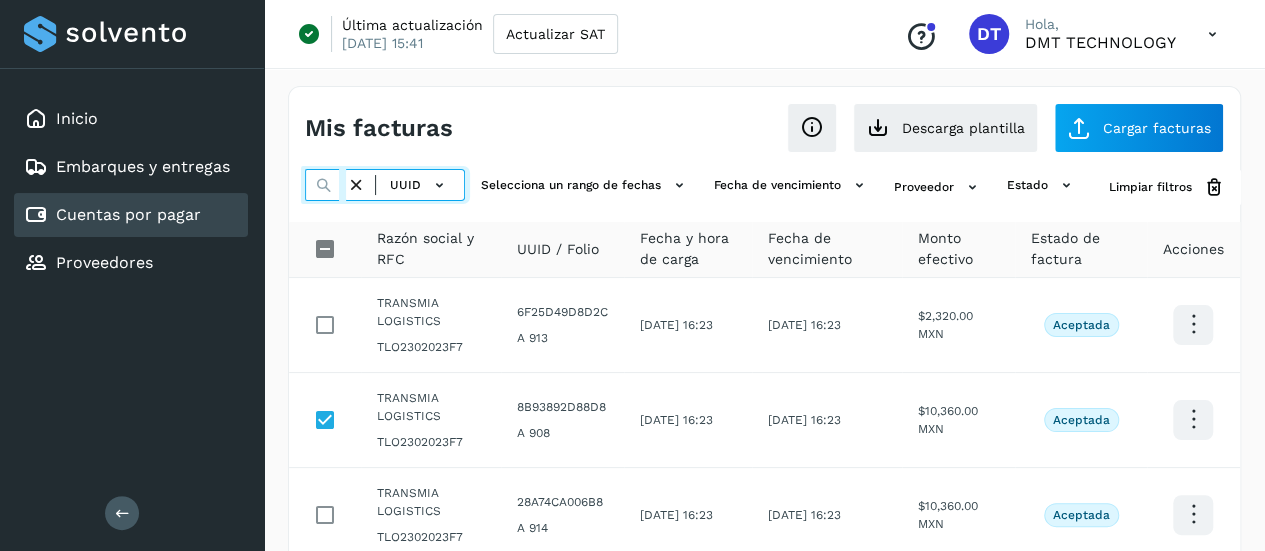 click at bounding box center (325, 185) 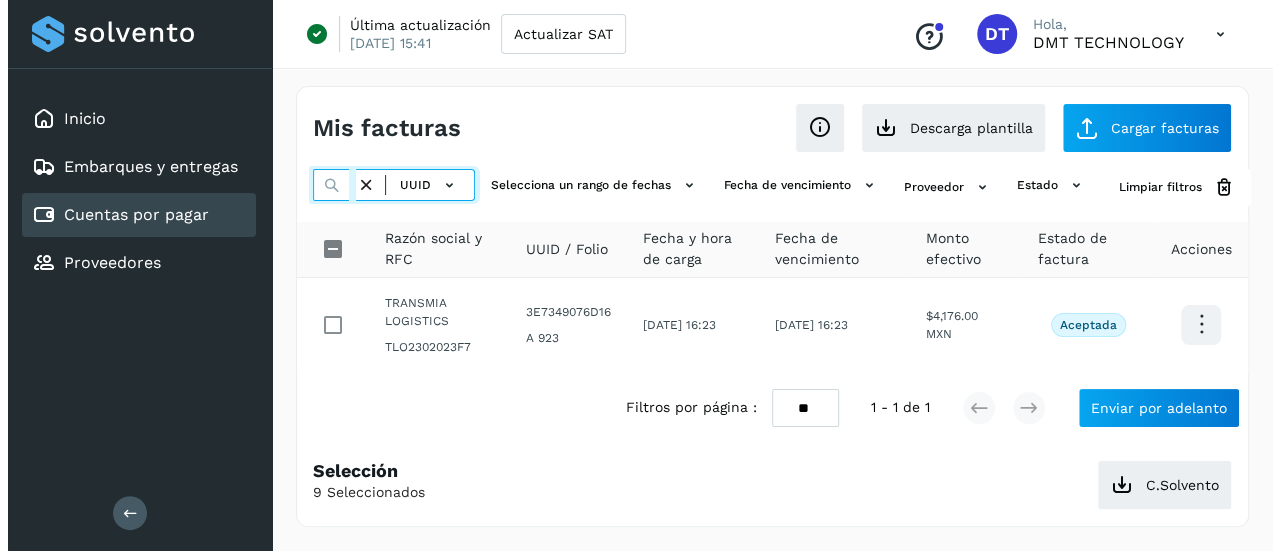 scroll, scrollTop: 0, scrollLeft: 292, axis: horizontal 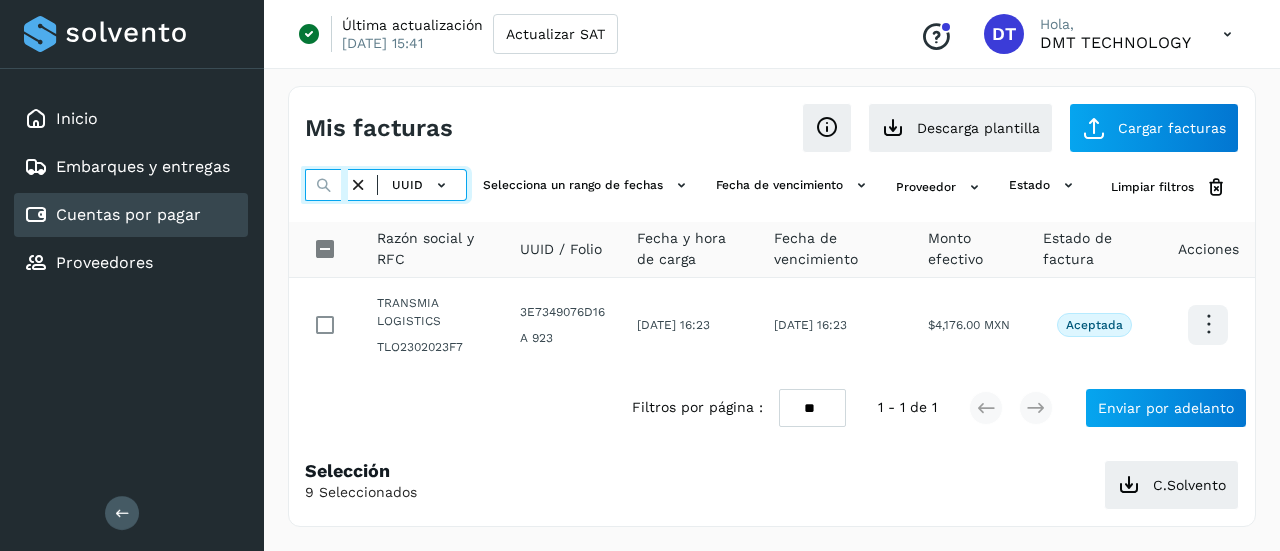 type on "**********" 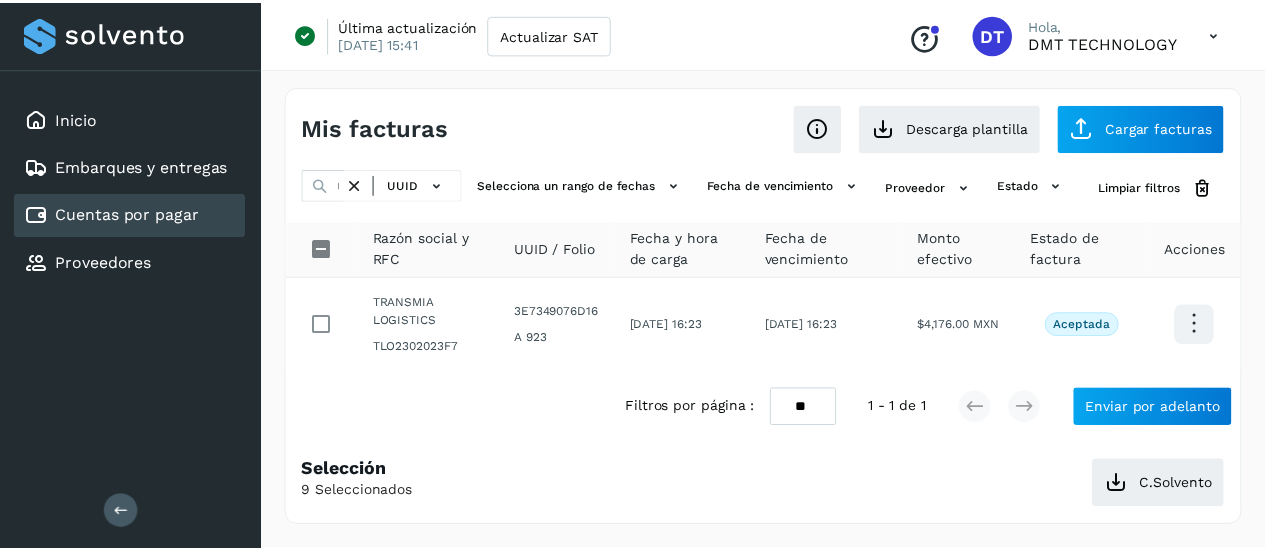 scroll, scrollTop: 0, scrollLeft: 0, axis: both 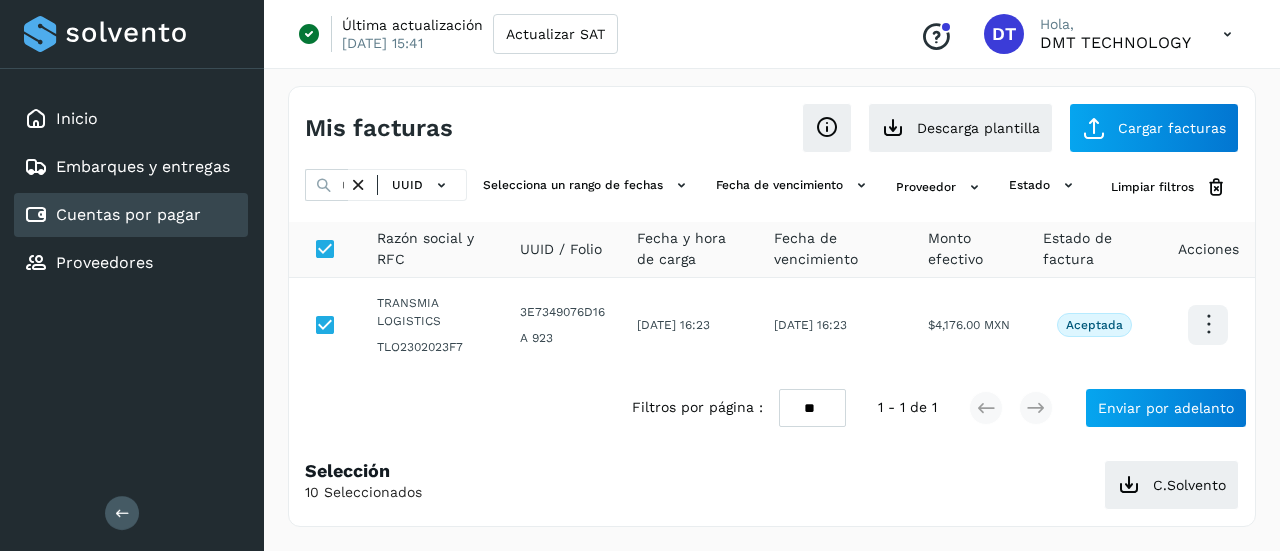 click at bounding box center [358, 185] 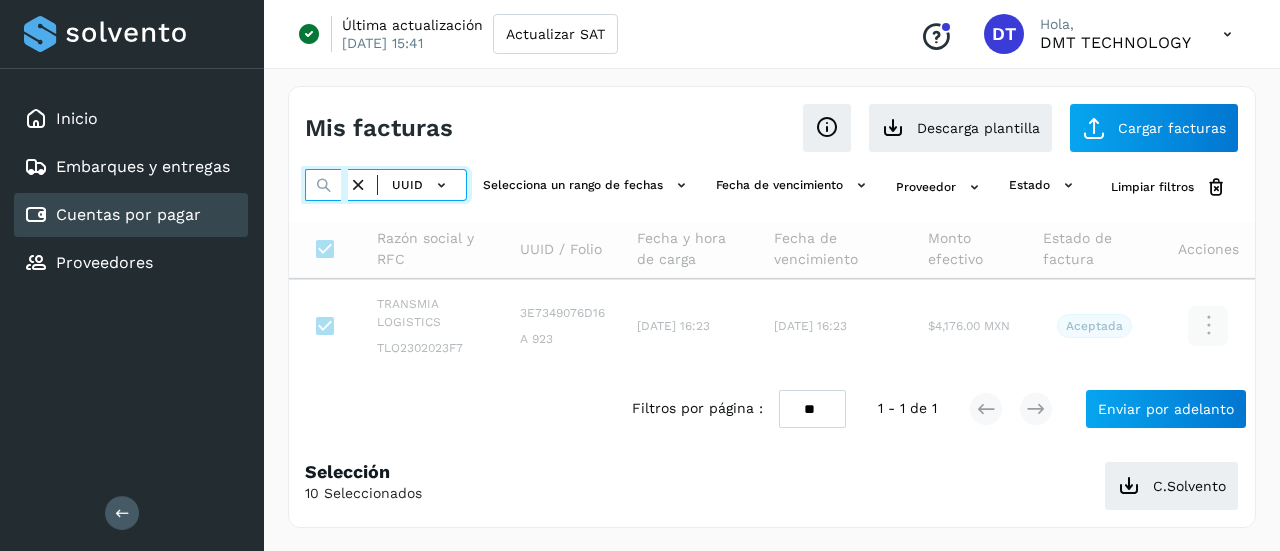 click at bounding box center [326, 185] 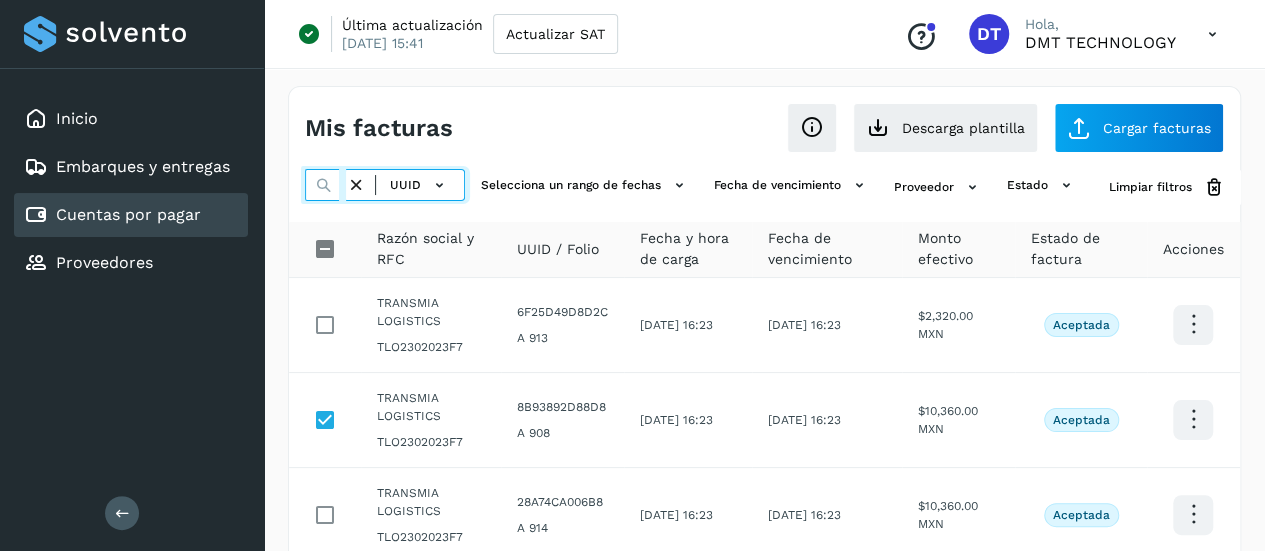 paste on "**********" 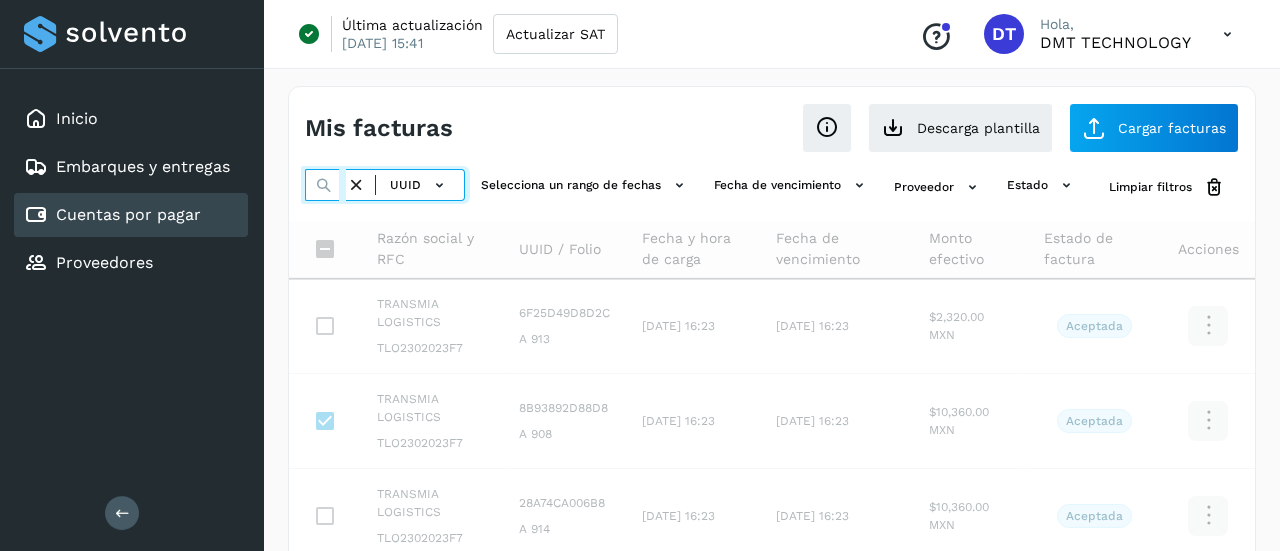 scroll, scrollTop: 0, scrollLeft: 293, axis: horizontal 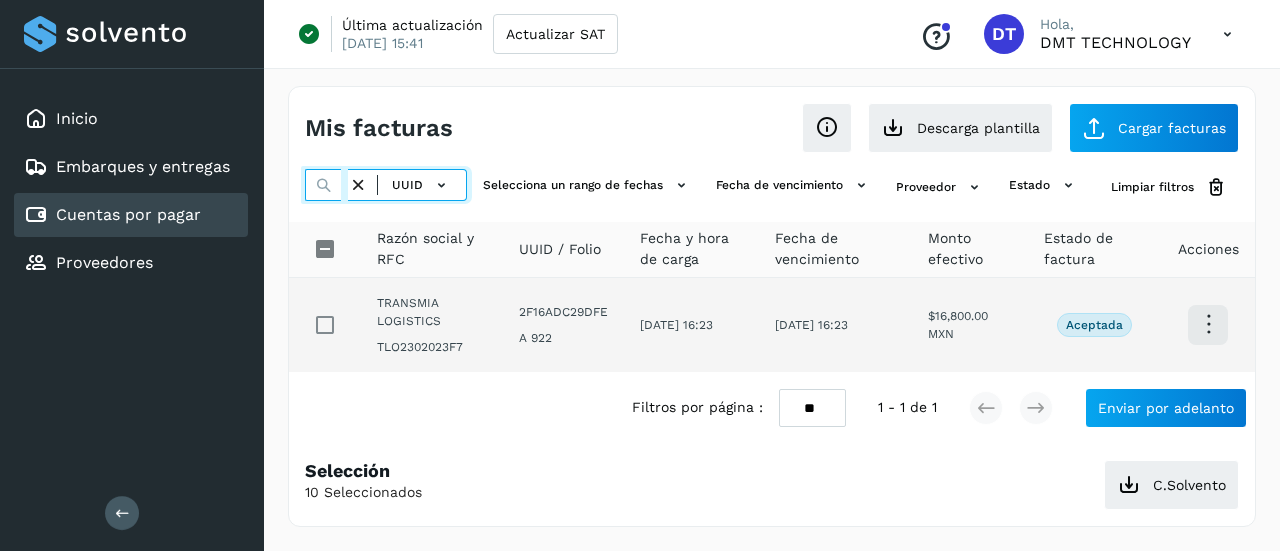 type on "**********" 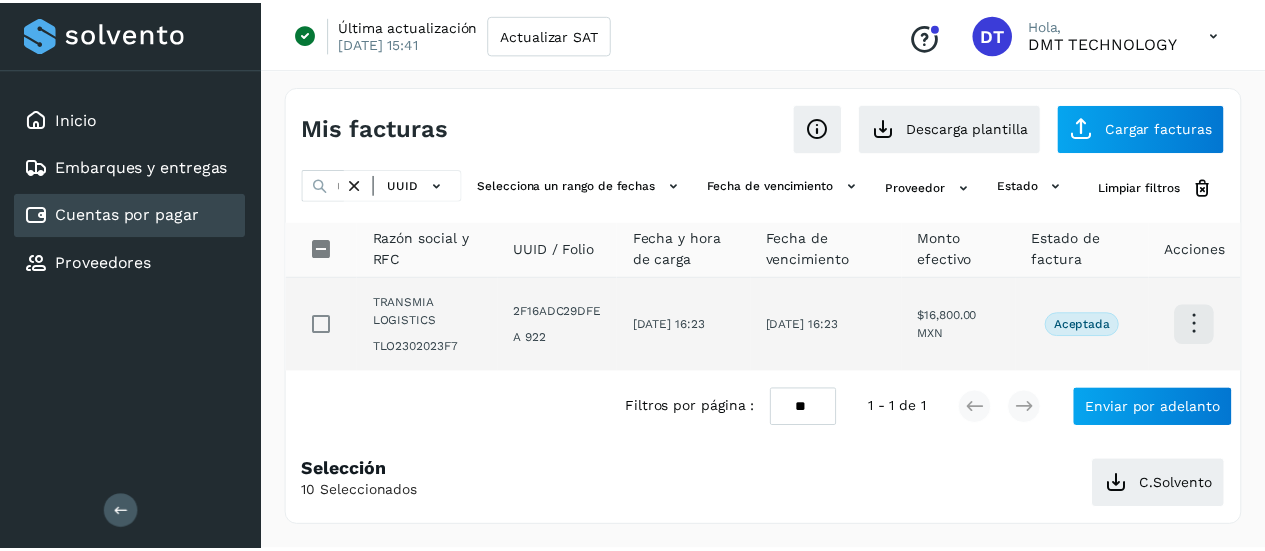 scroll, scrollTop: 0, scrollLeft: 0, axis: both 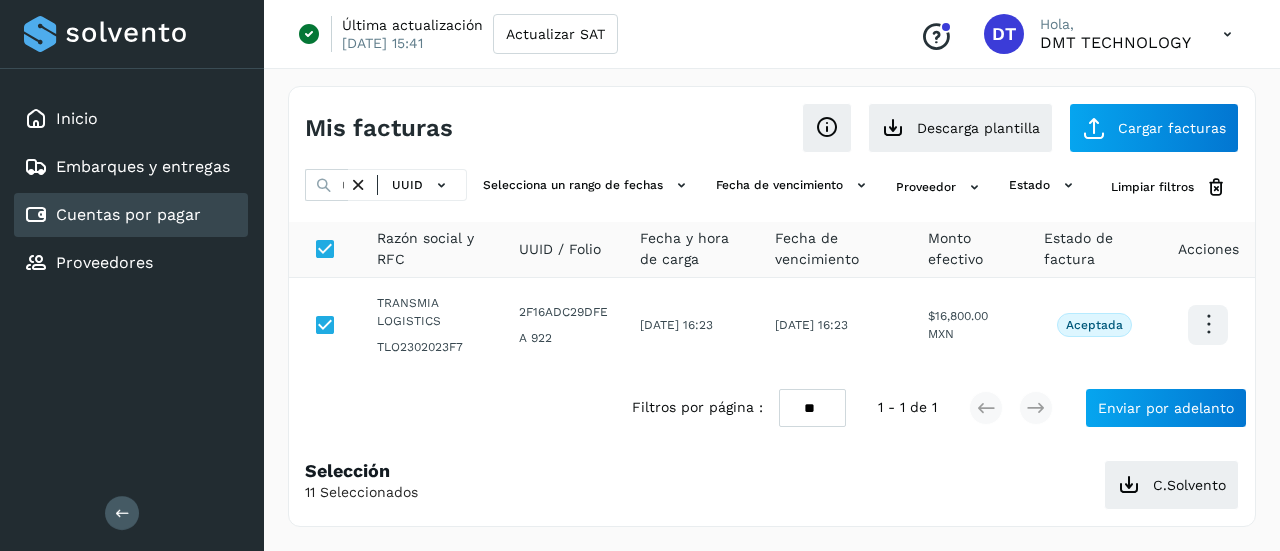 click at bounding box center (358, 185) 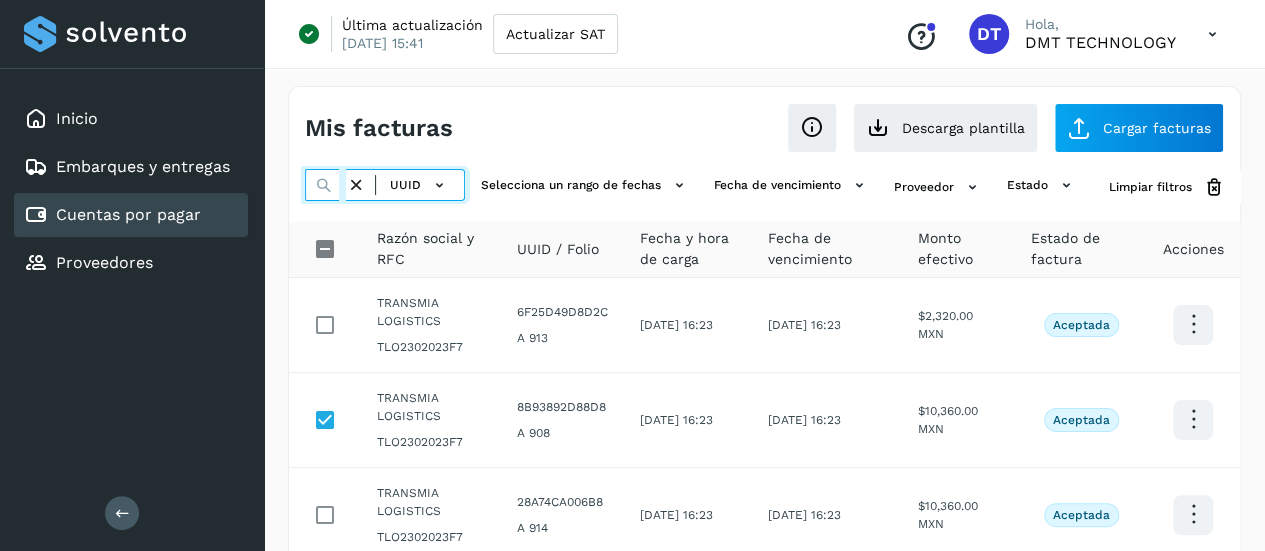 click at bounding box center [325, 185] 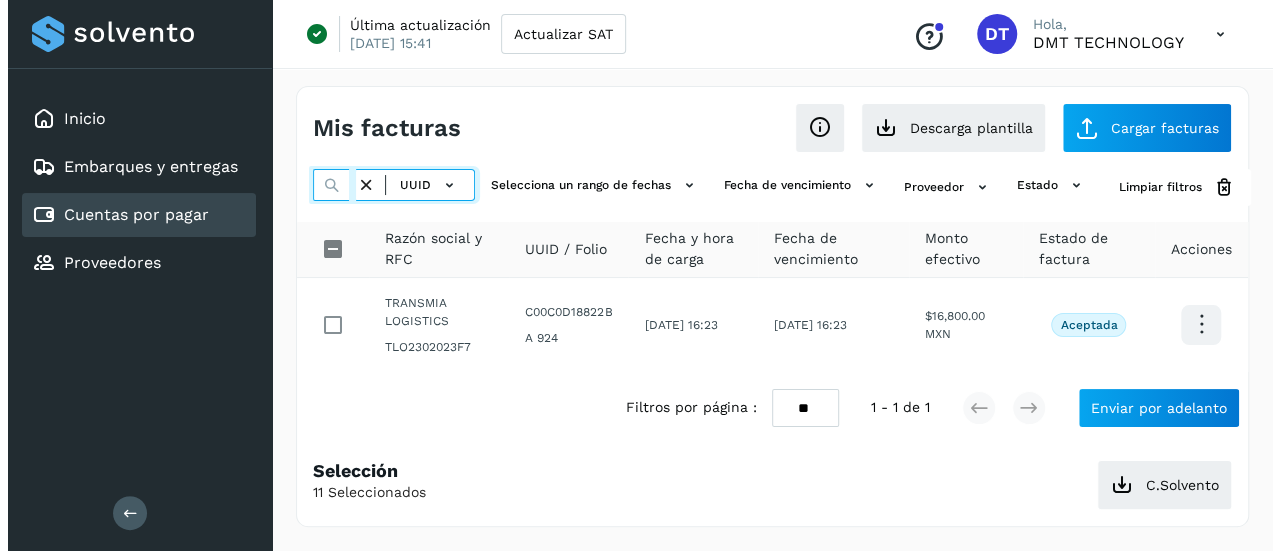 scroll, scrollTop: 0, scrollLeft: 300, axis: horizontal 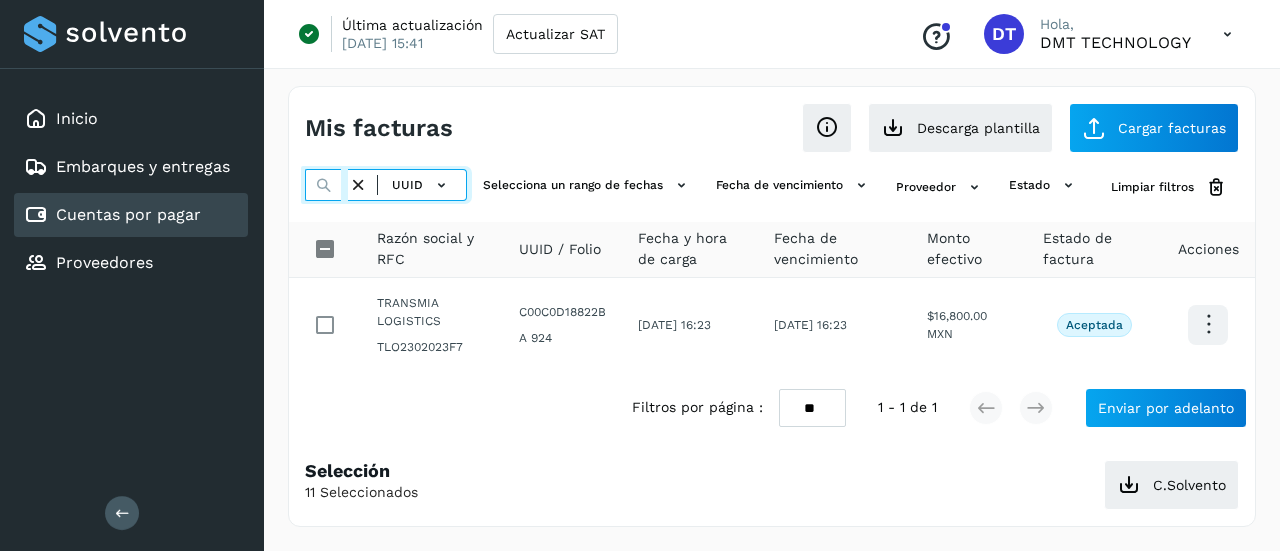 type on "**********" 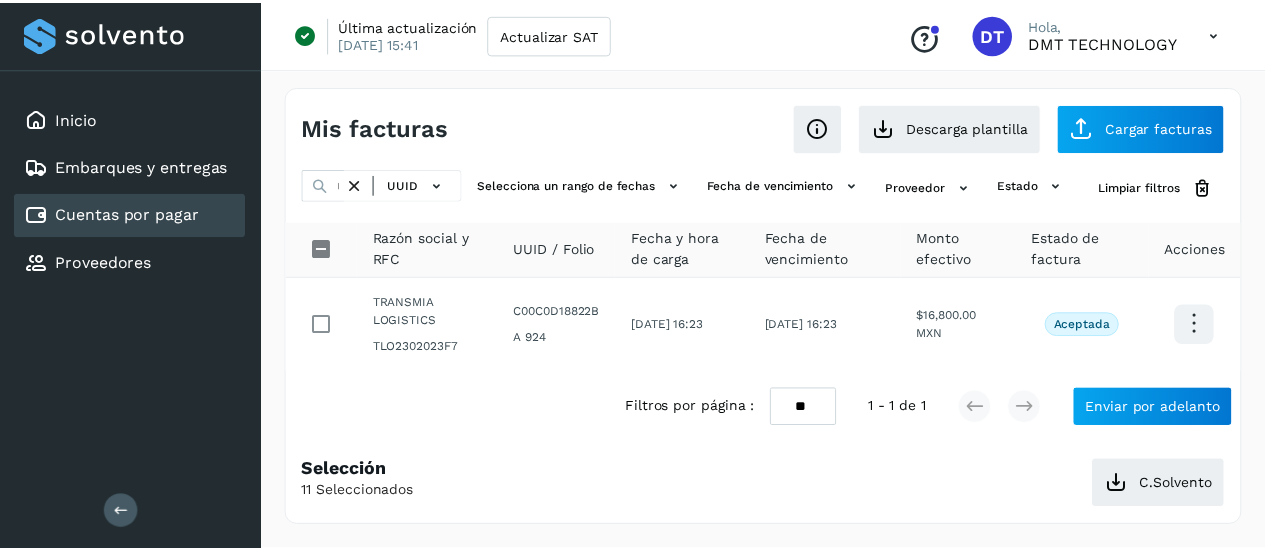 scroll, scrollTop: 0, scrollLeft: 0, axis: both 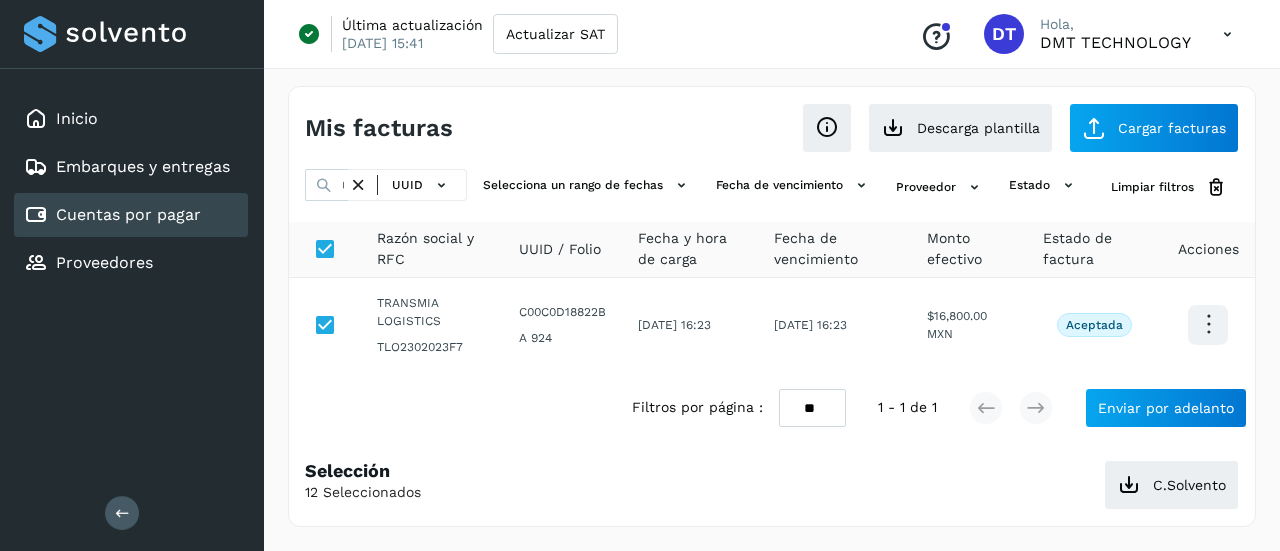 click at bounding box center (358, 185) 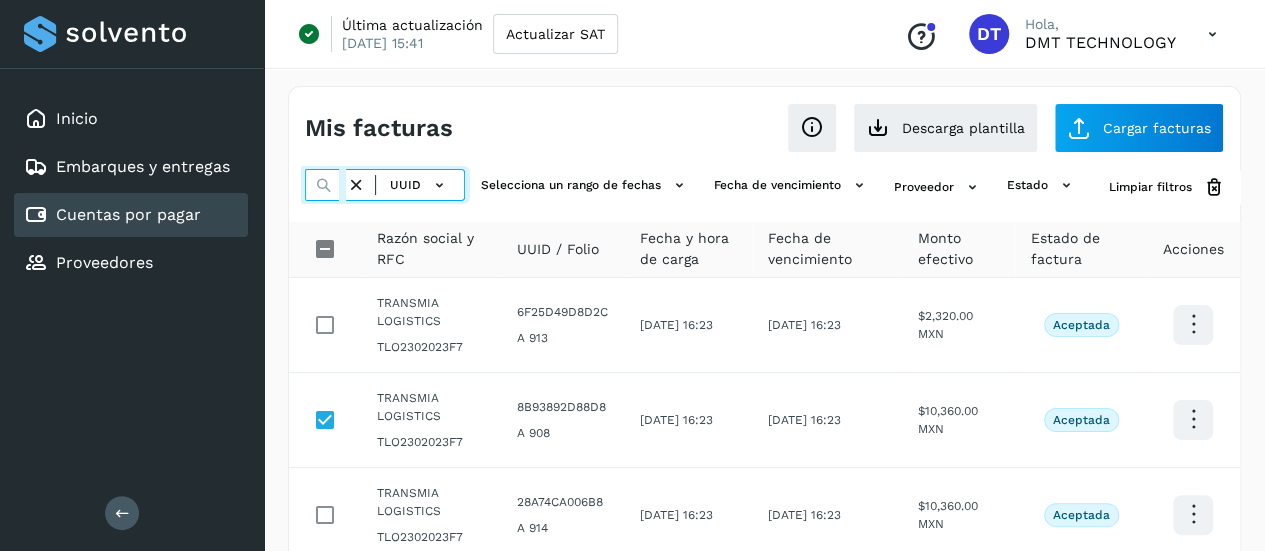 click at bounding box center [325, 185] 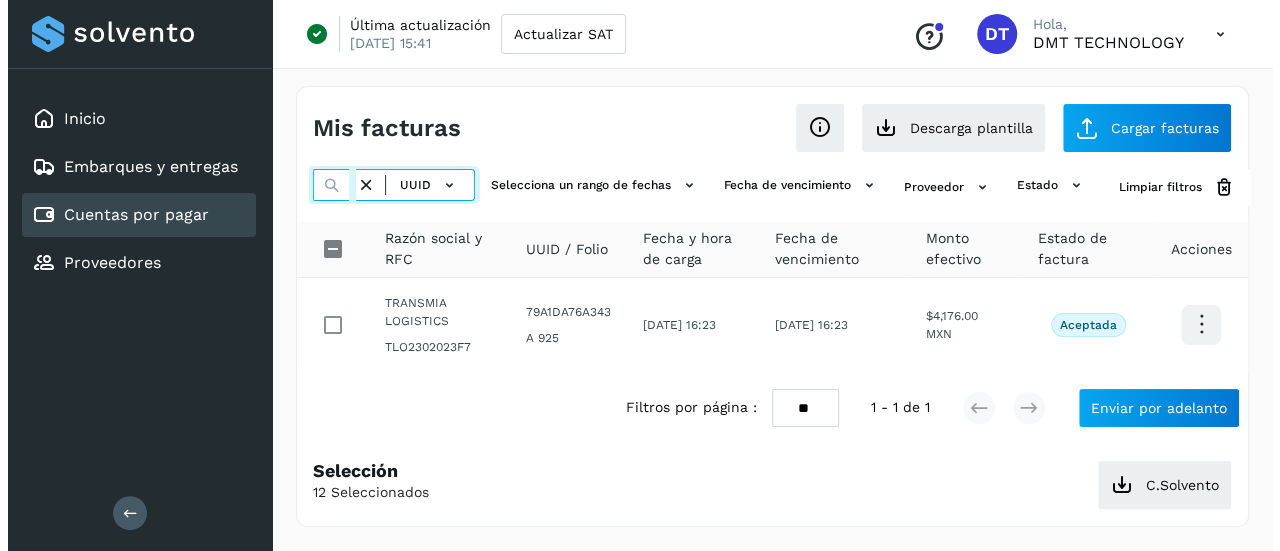 scroll, scrollTop: 0, scrollLeft: 292, axis: horizontal 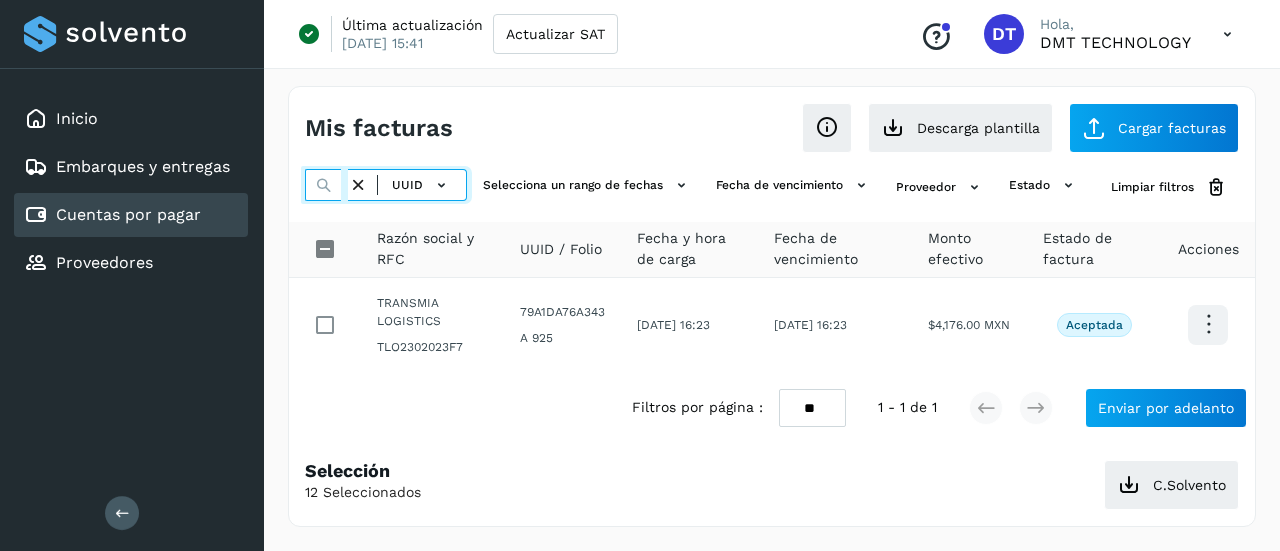 type on "**********" 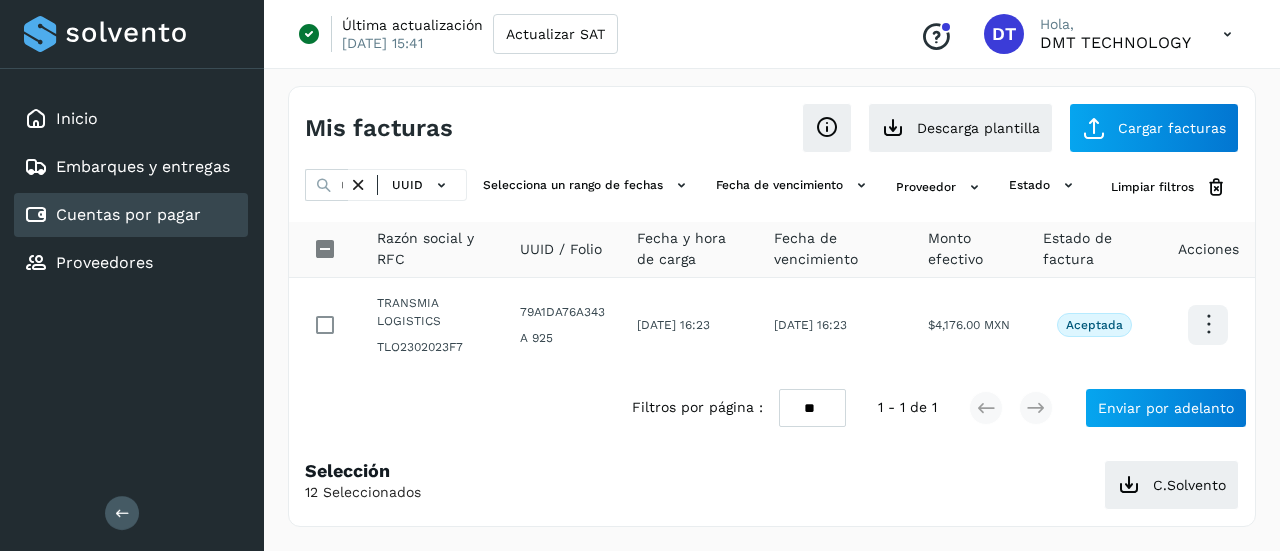 scroll, scrollTop: 0, scrollLeft: 0, axis: both 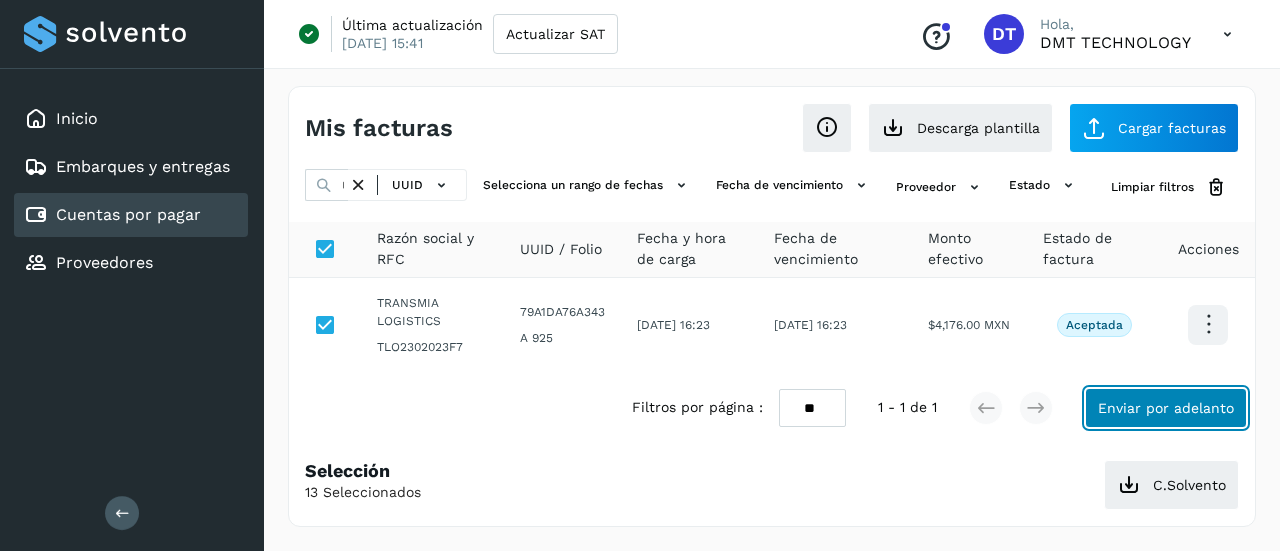 click on "Enviar por adelanto" 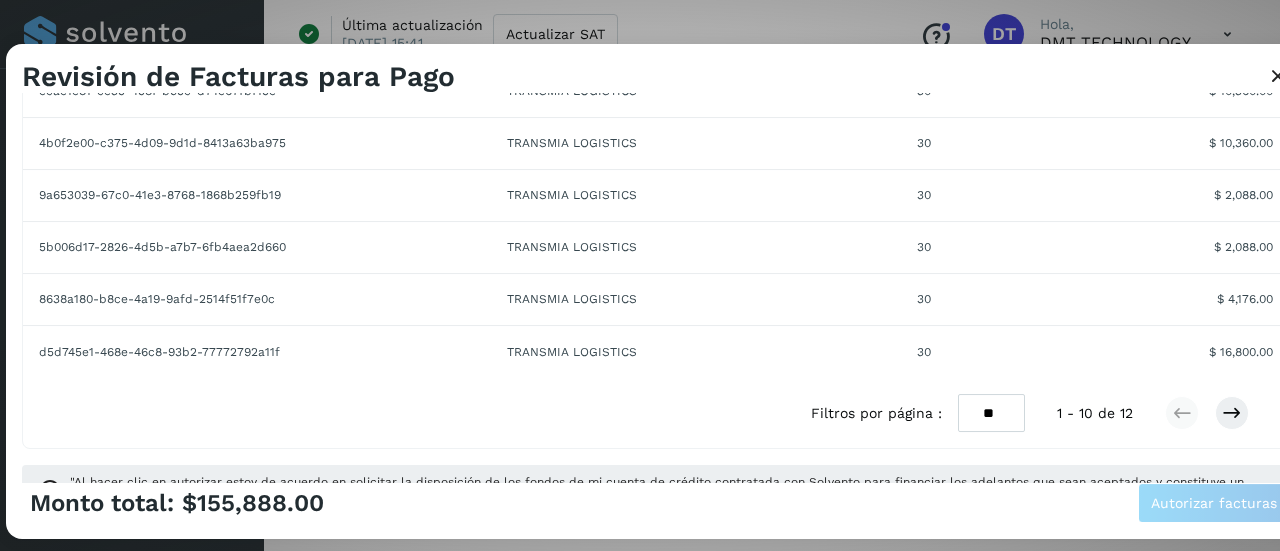 scroll, scrollTop: 500, scrollLeft: 0, axis: vertical 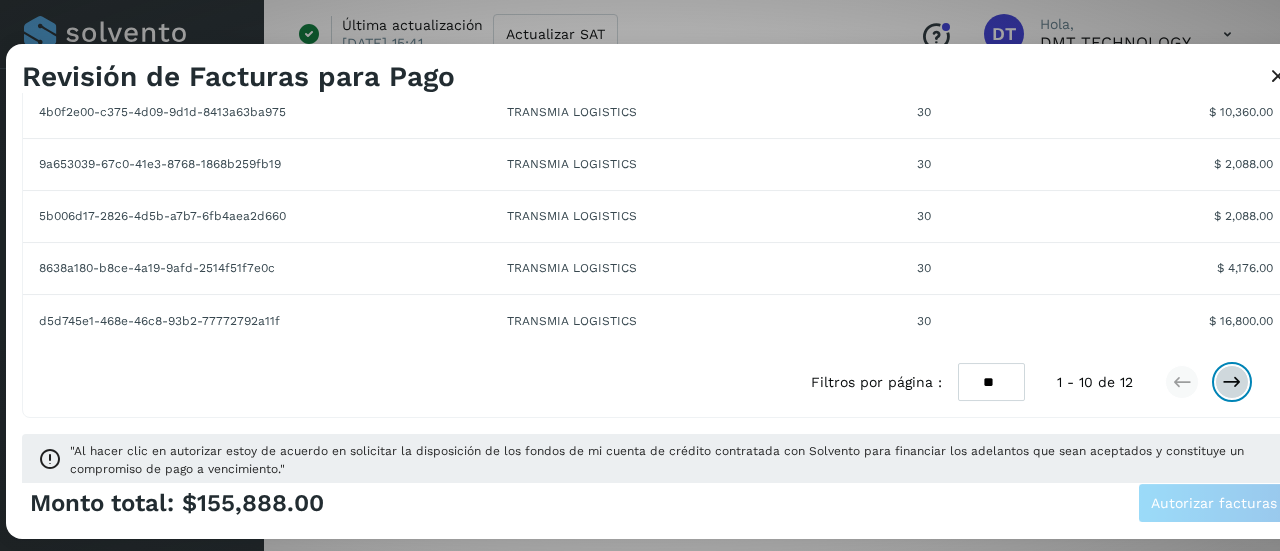 click at bounding box center [1232, 382] 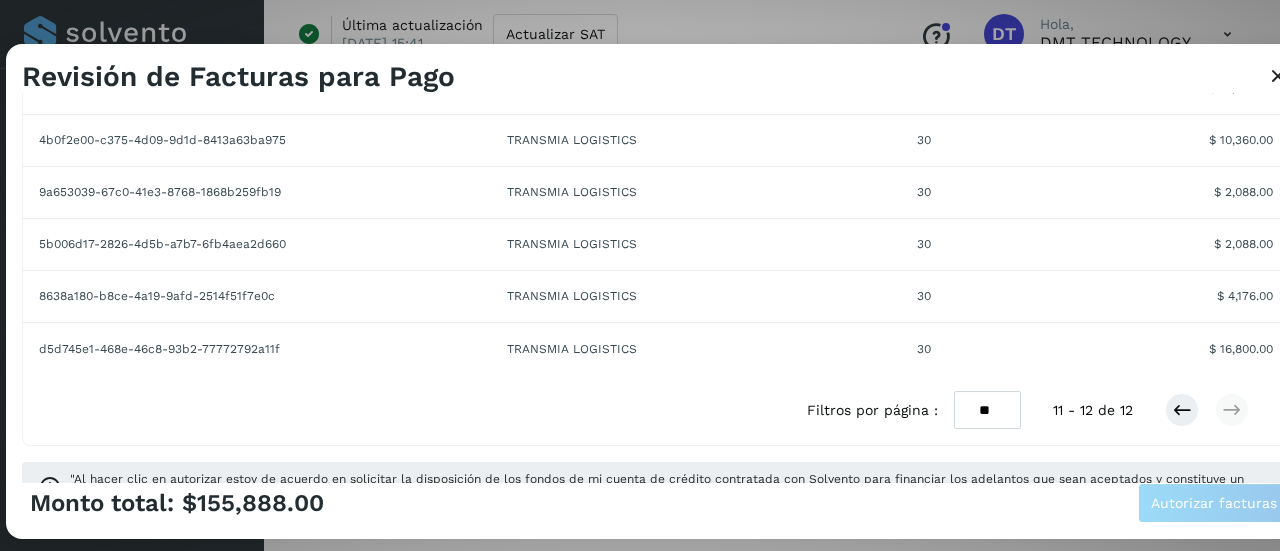 scroll, scrollTop: 500, scrollLeft: 0, axis: vertical 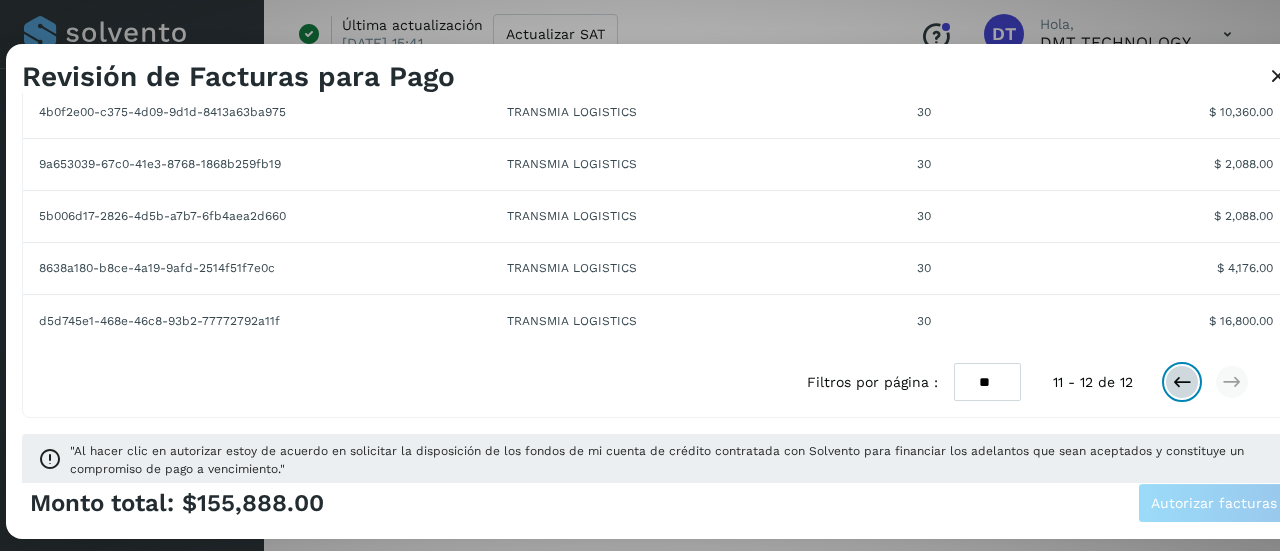 click at bounding box center (1182, 382) 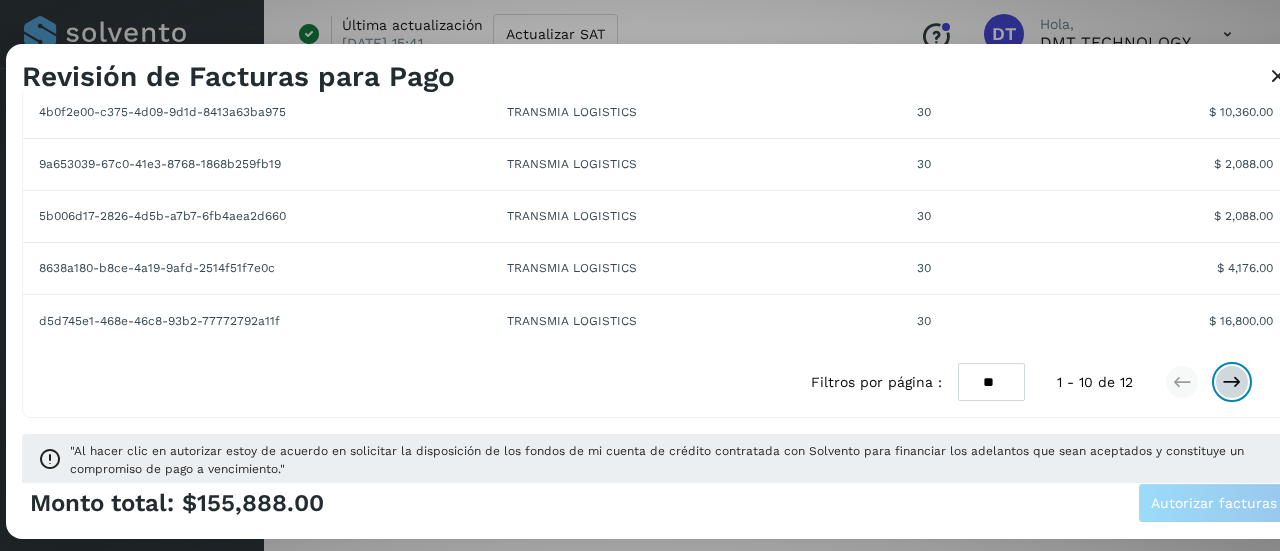 click at bounding box center (1232, 382) 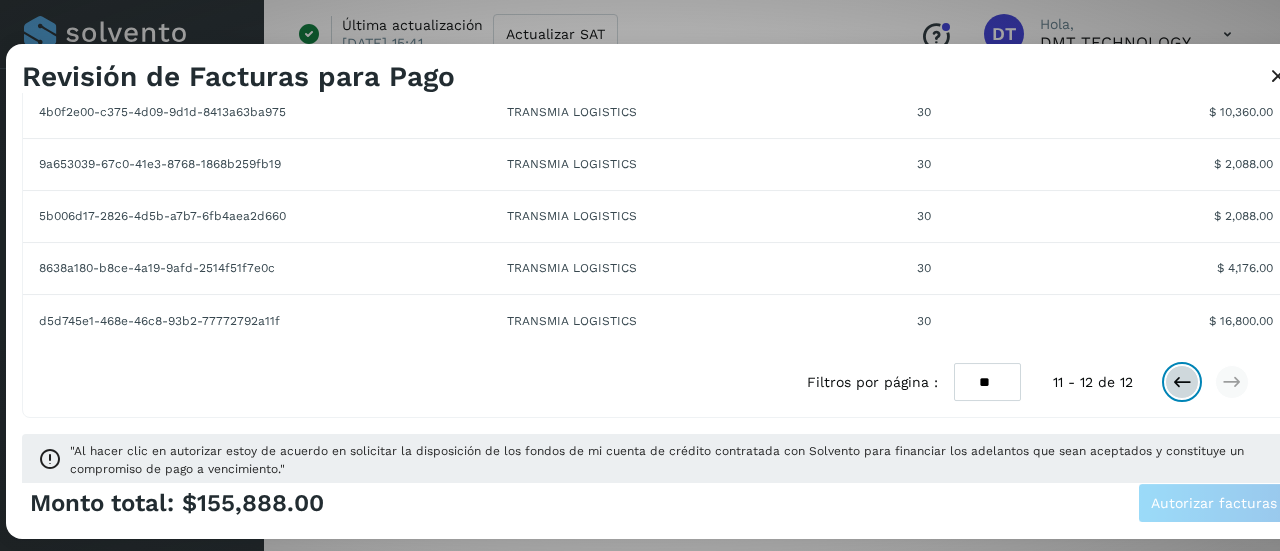 click at bounding box center [1182, 382] 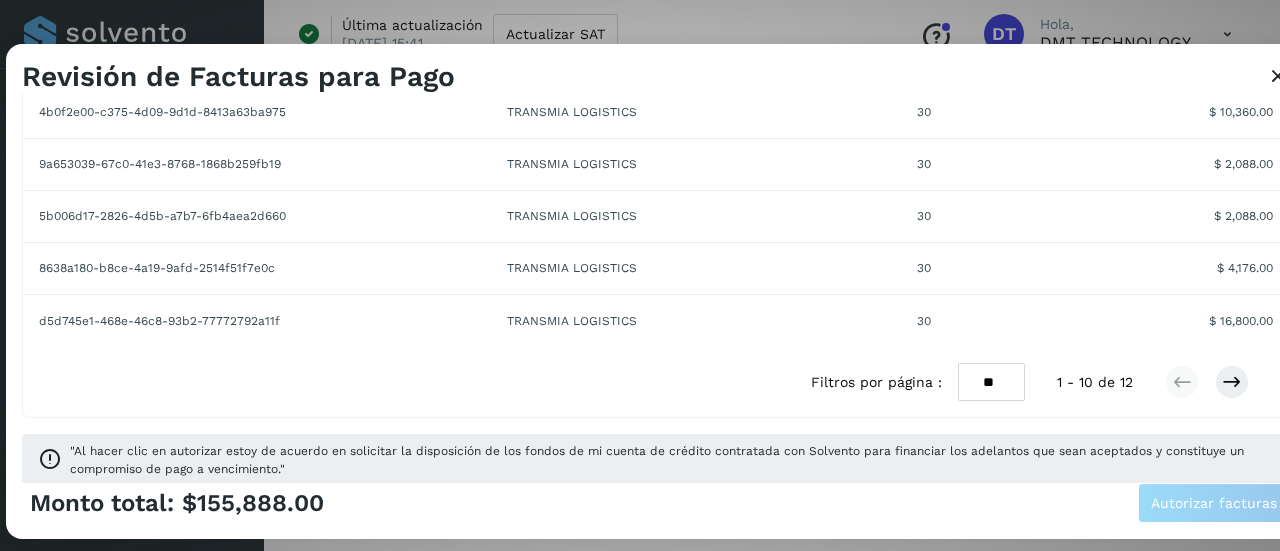 scroll, scrollTop: 517, scrollLeft: 0, axis: vertical 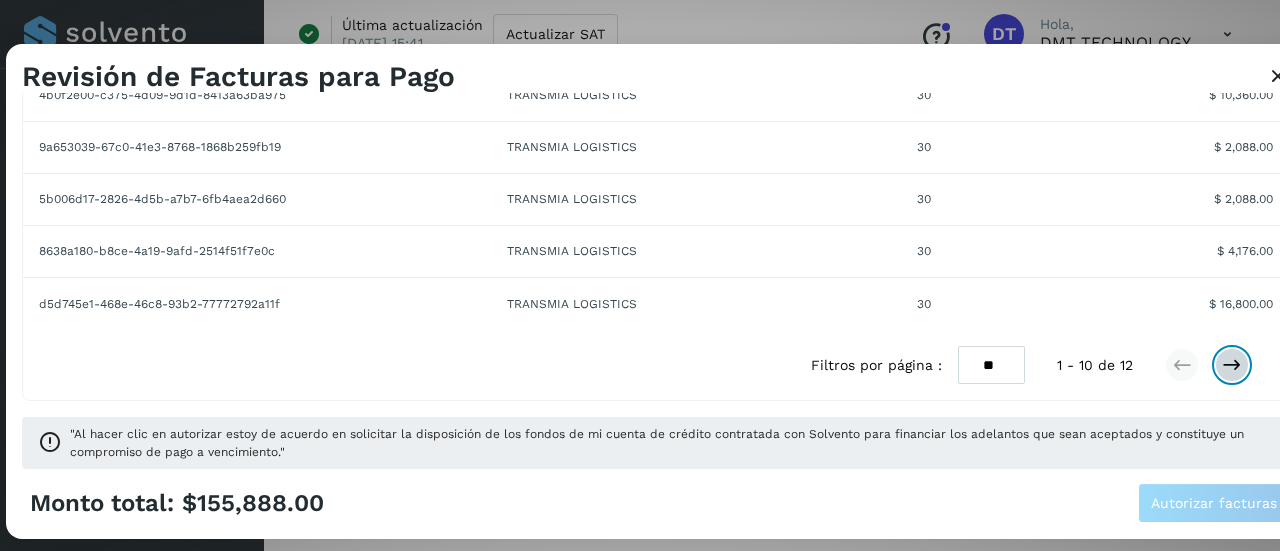 click at bounding box center [1232, 365] 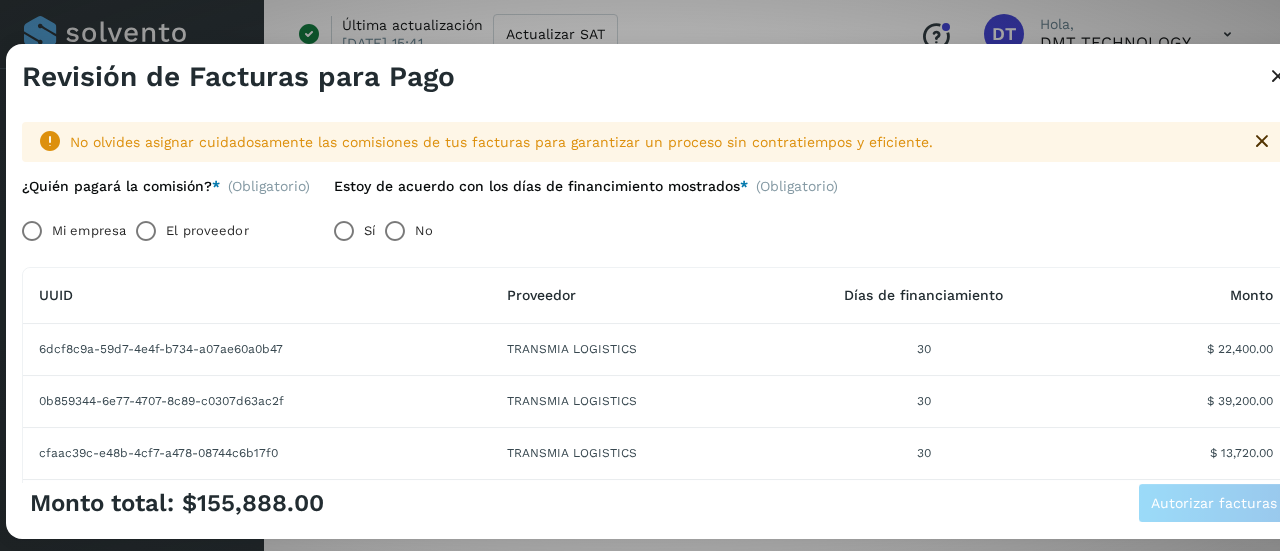 scroll, scrollTop: 0, scrollLeft: 0, axis: both 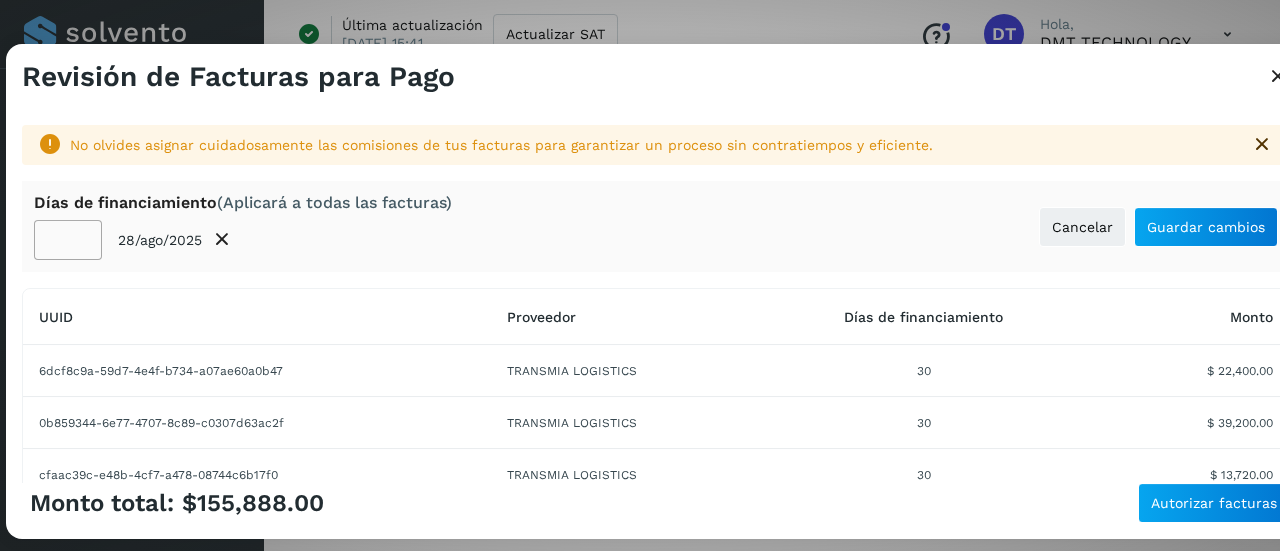 click on "**" 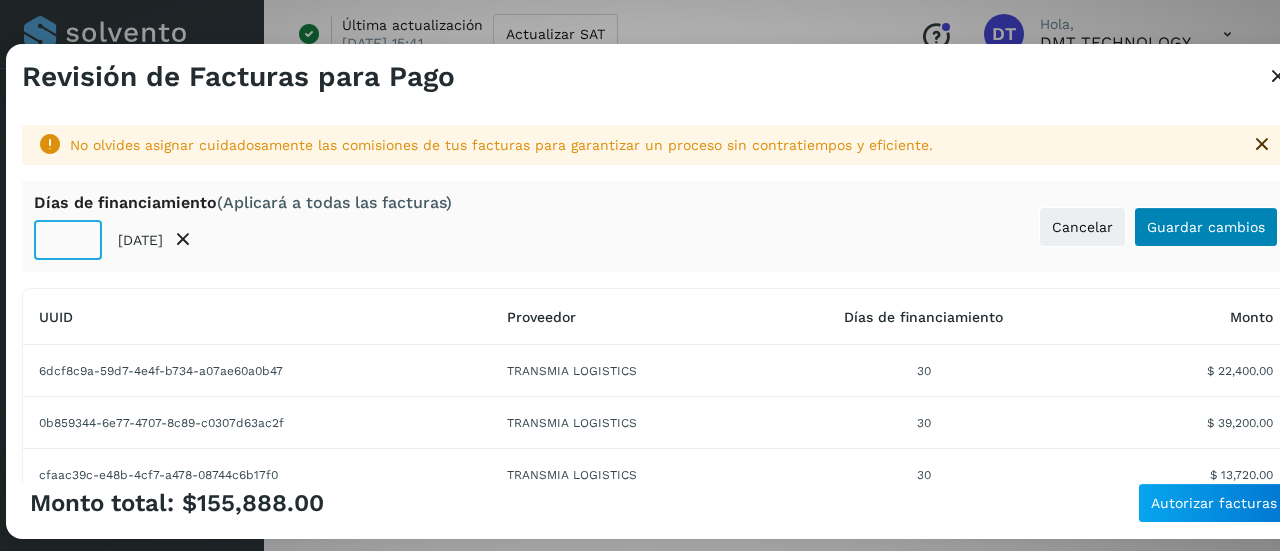 type on "**" 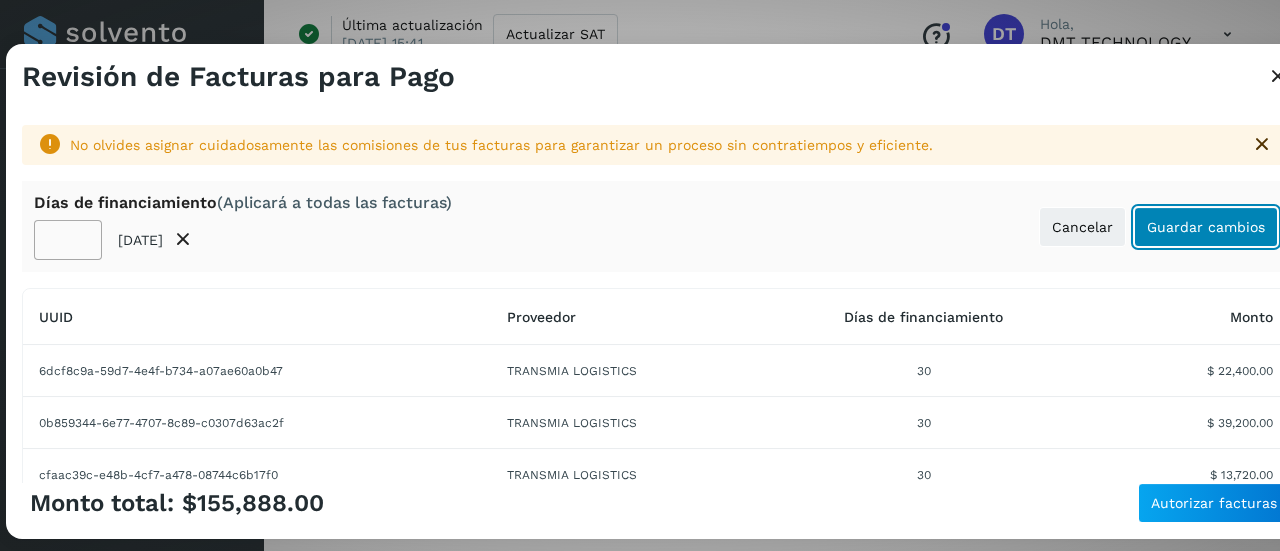 click on "Guardar cambios" 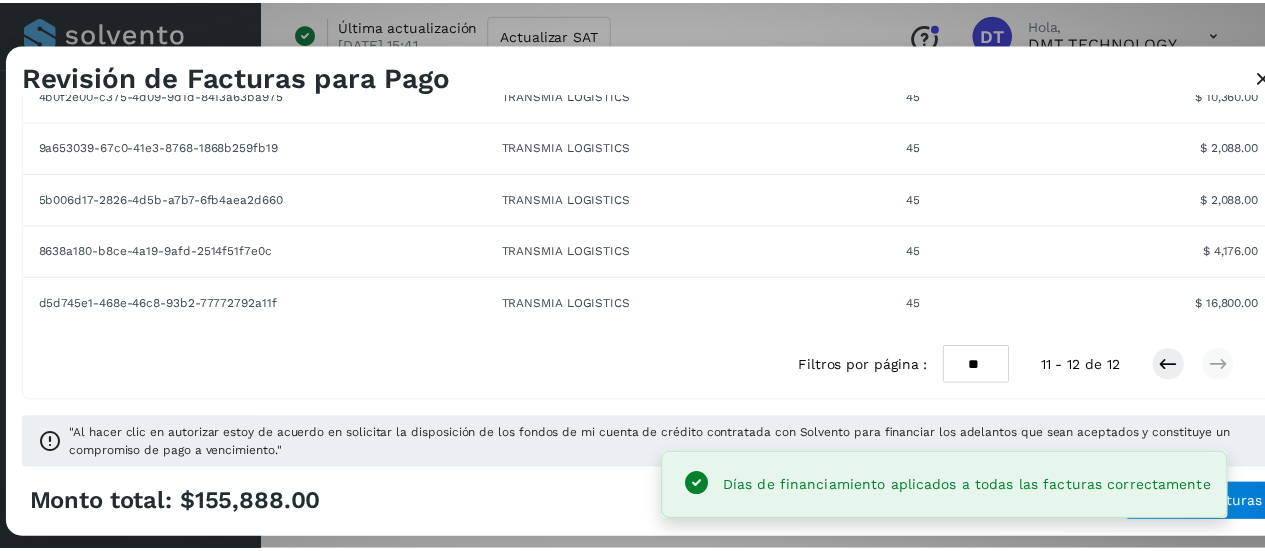 scroll, scrollTop: 522, scrollLeft: 0, axis: vertical 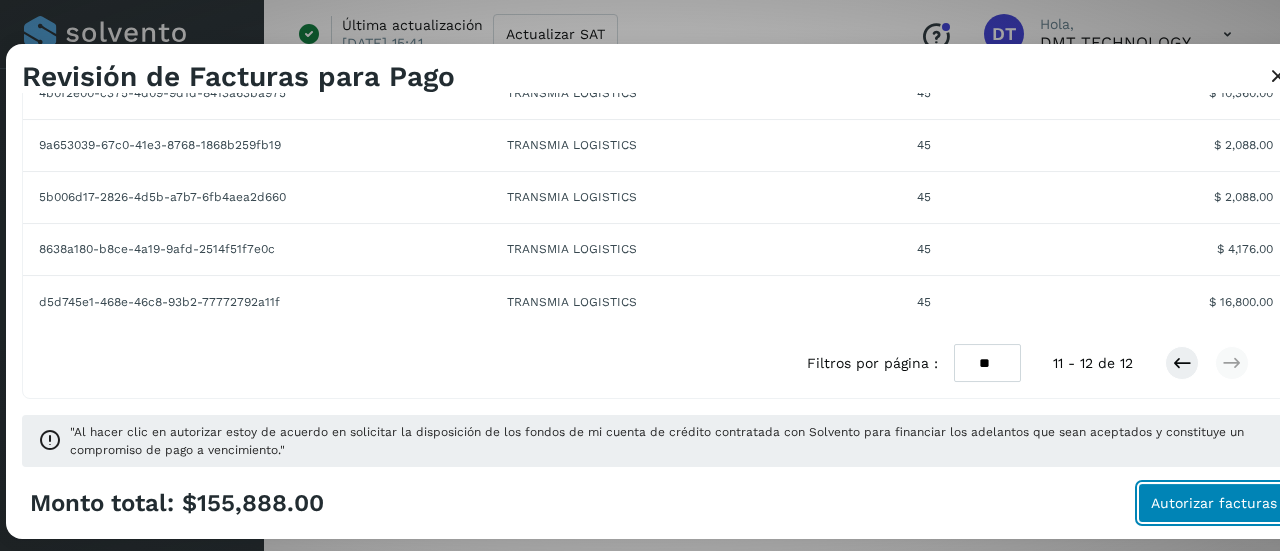 click on "Autorizar facturas" 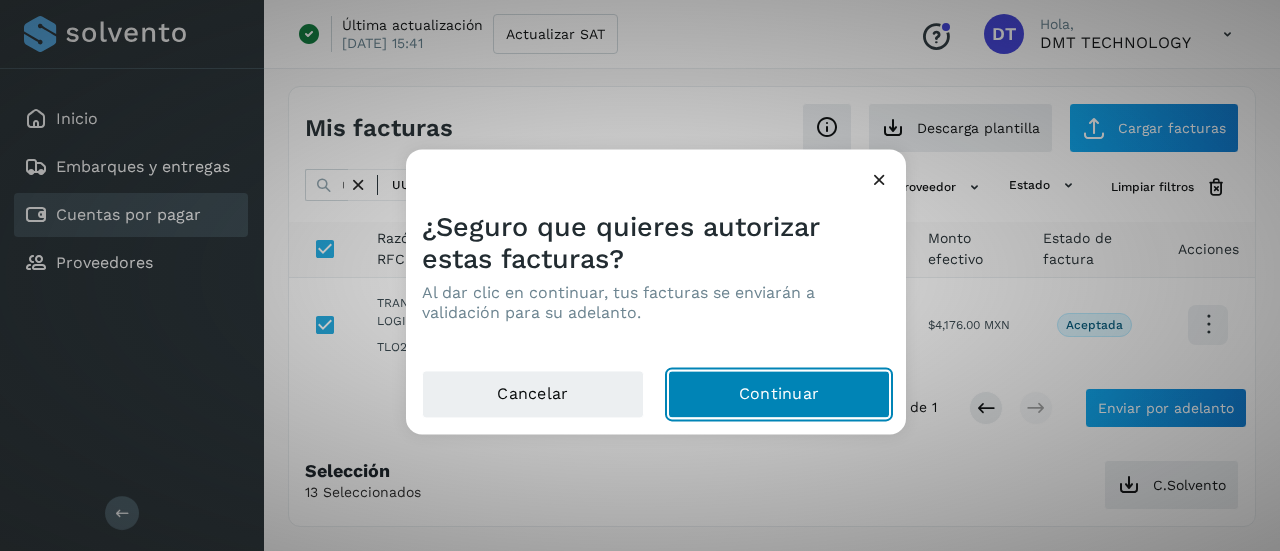 click on "Continuar" 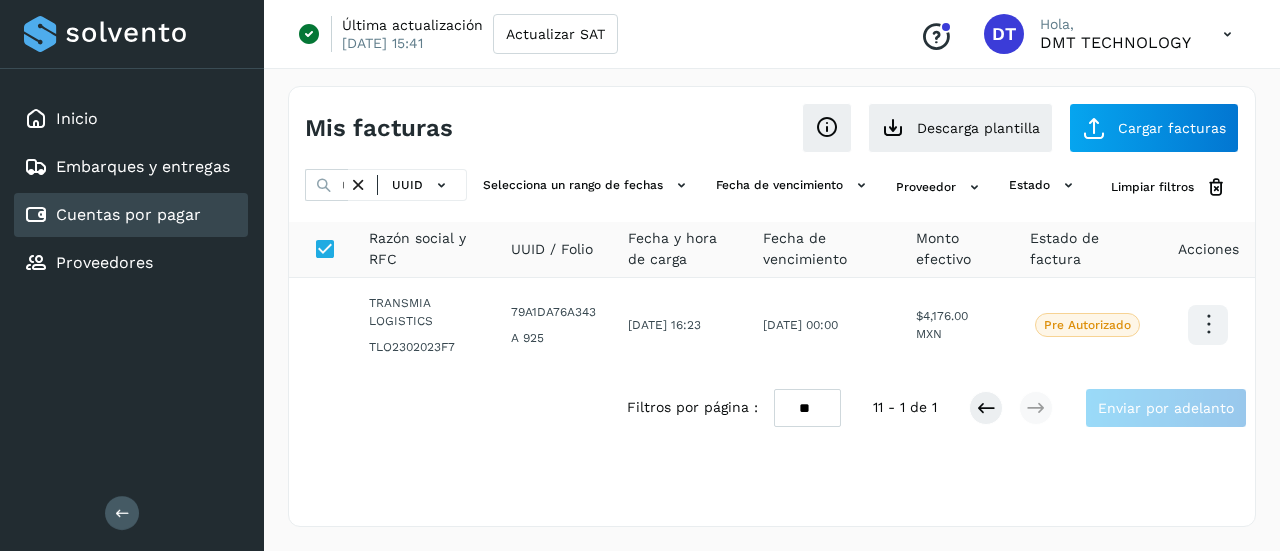 click at bounding box center (358, 185) 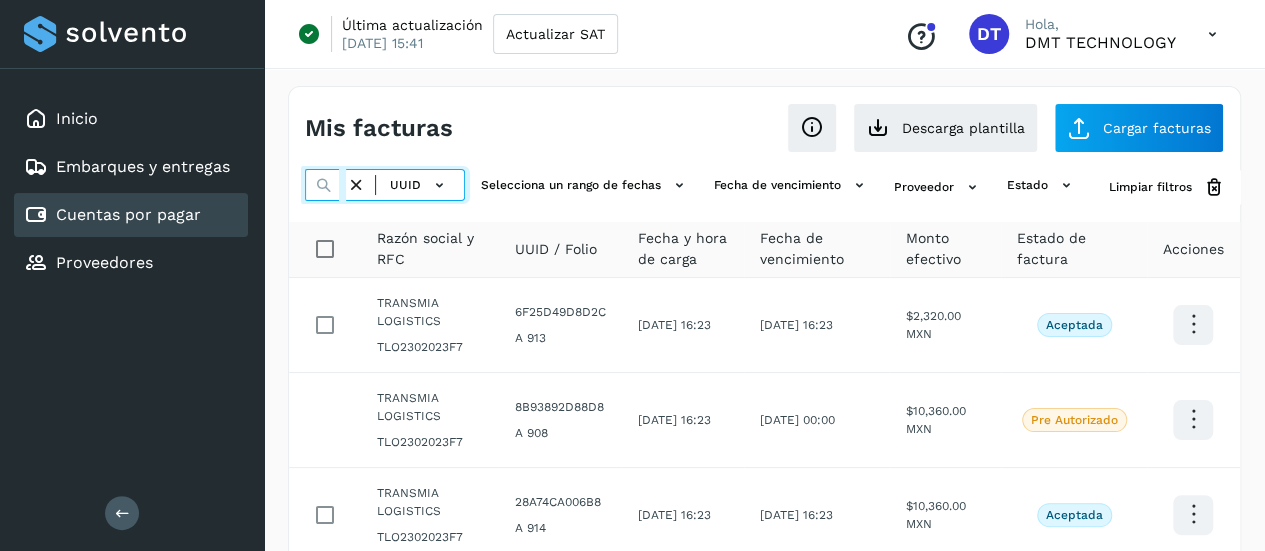 click at bounding box center [325, 185] 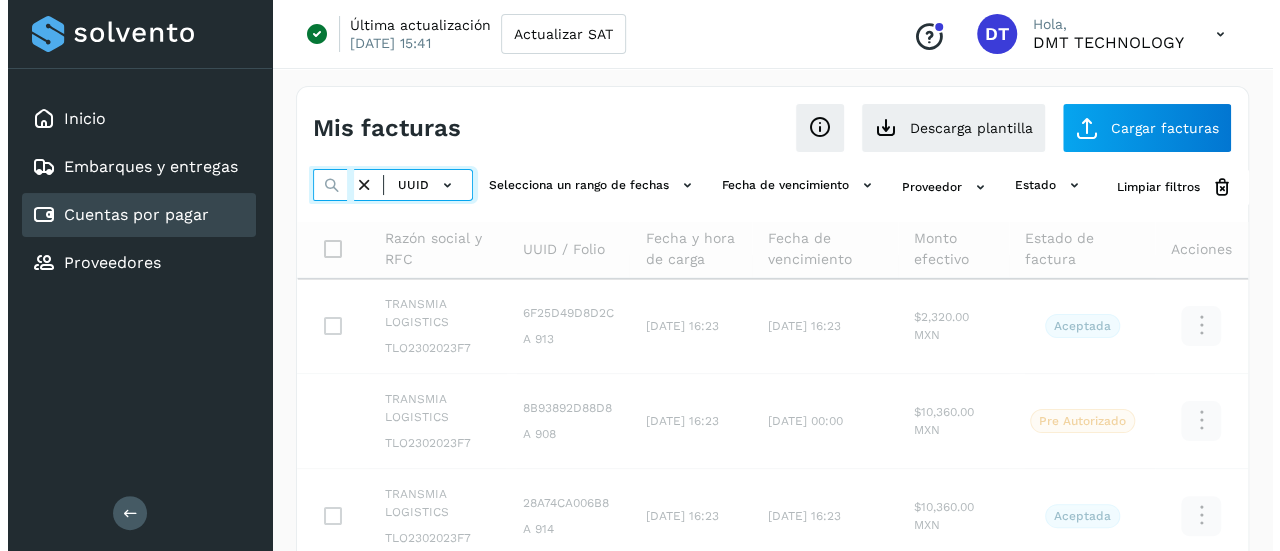 scroll, scrollTop: 0, scrollLeft: 292, axis: horizontal 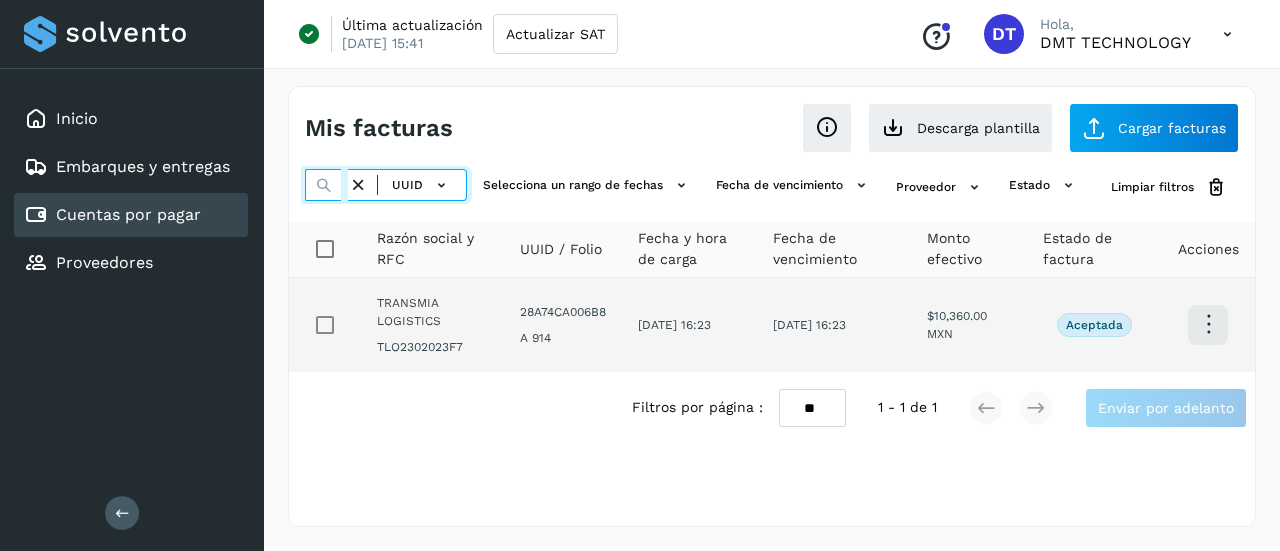 type on "**********" 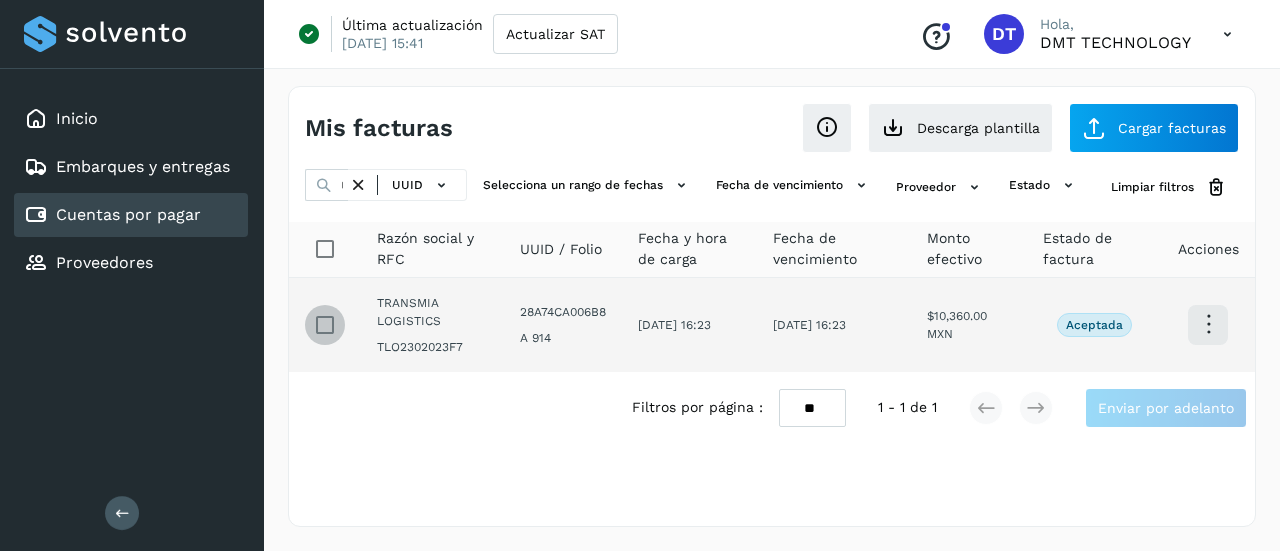 scroll, scrollTop: 0, scrollLeft: 0, axis: both 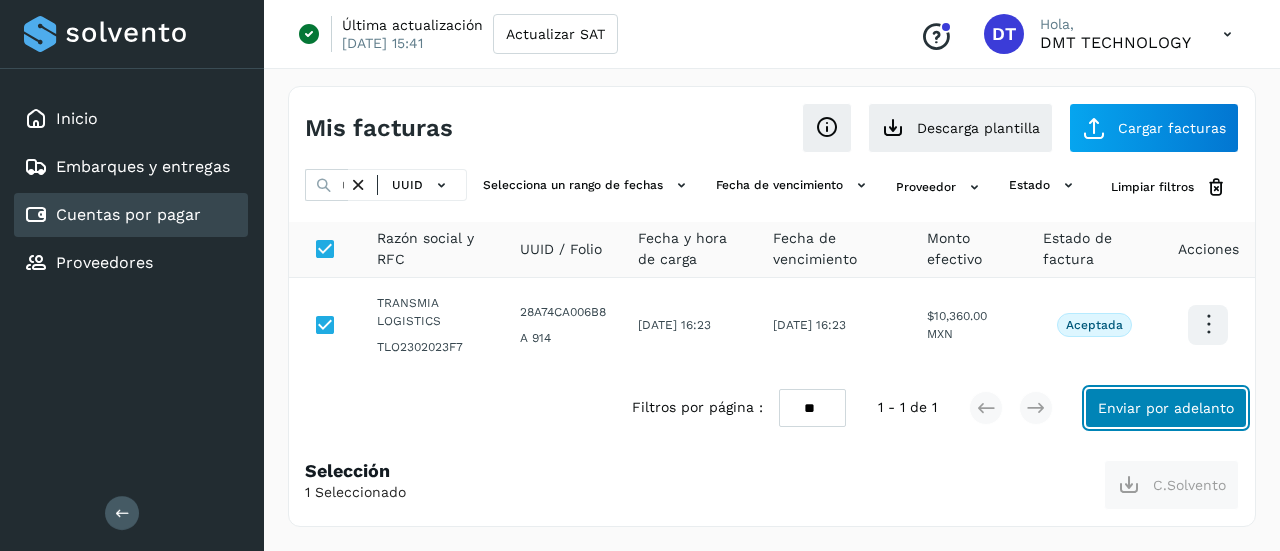 click on "Enviar por adelanto" 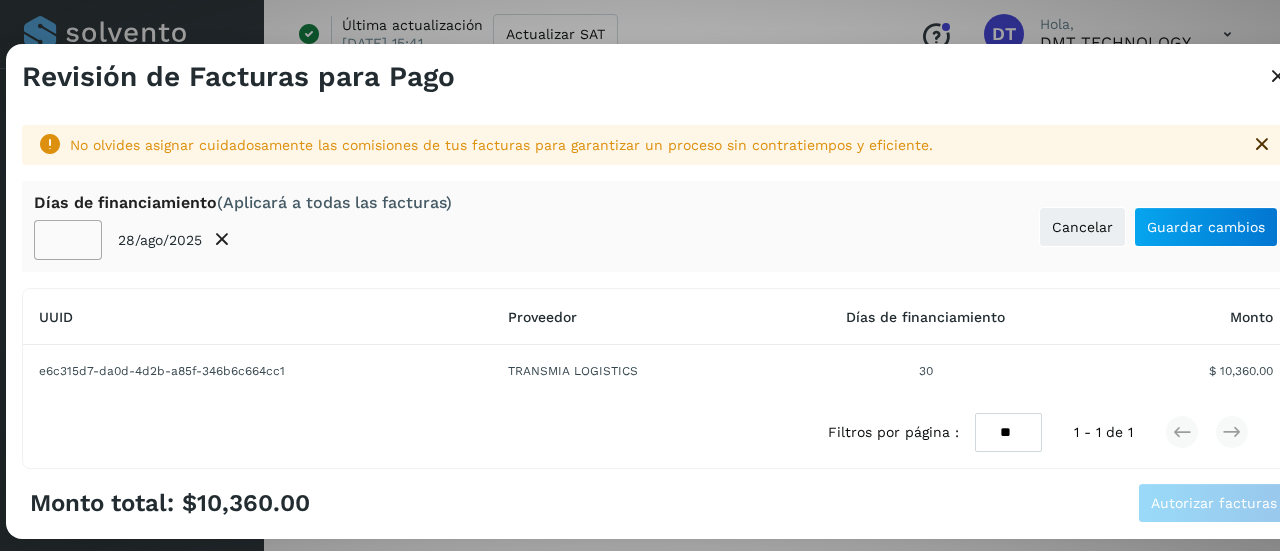 click on "**" 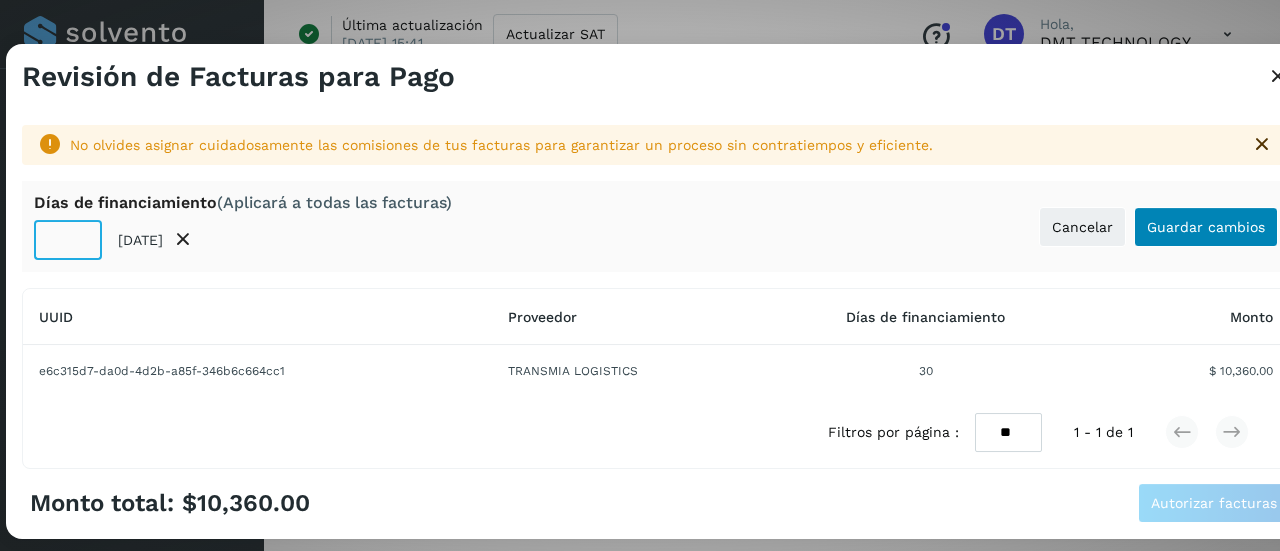type on "**" 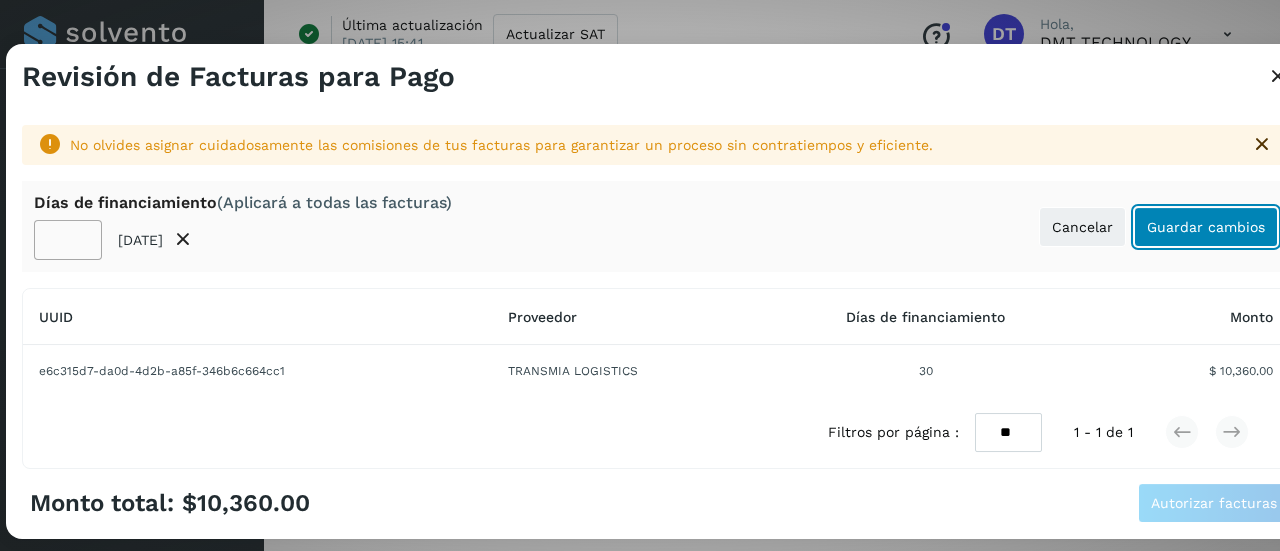 click on "Guardar cambios" 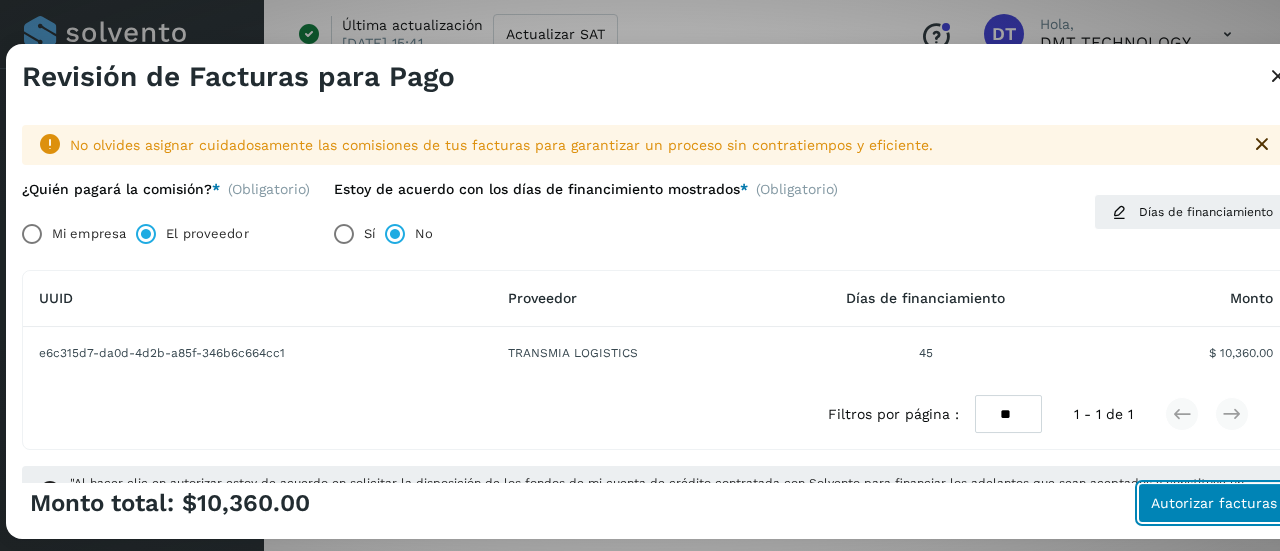 click on "Autorizar facturas" 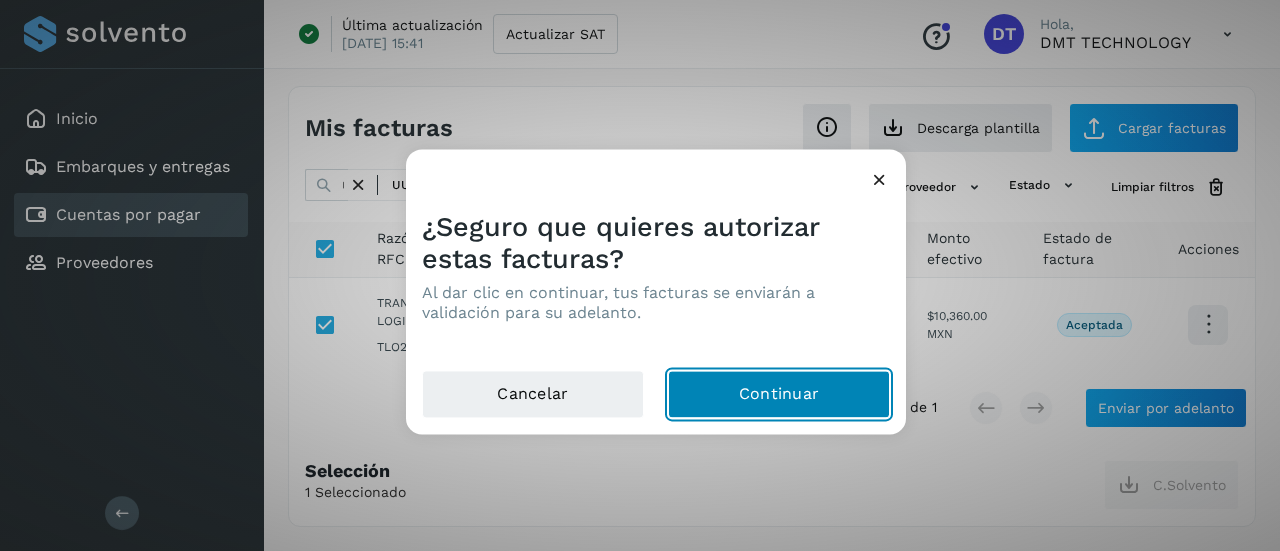 click on "Continuar" 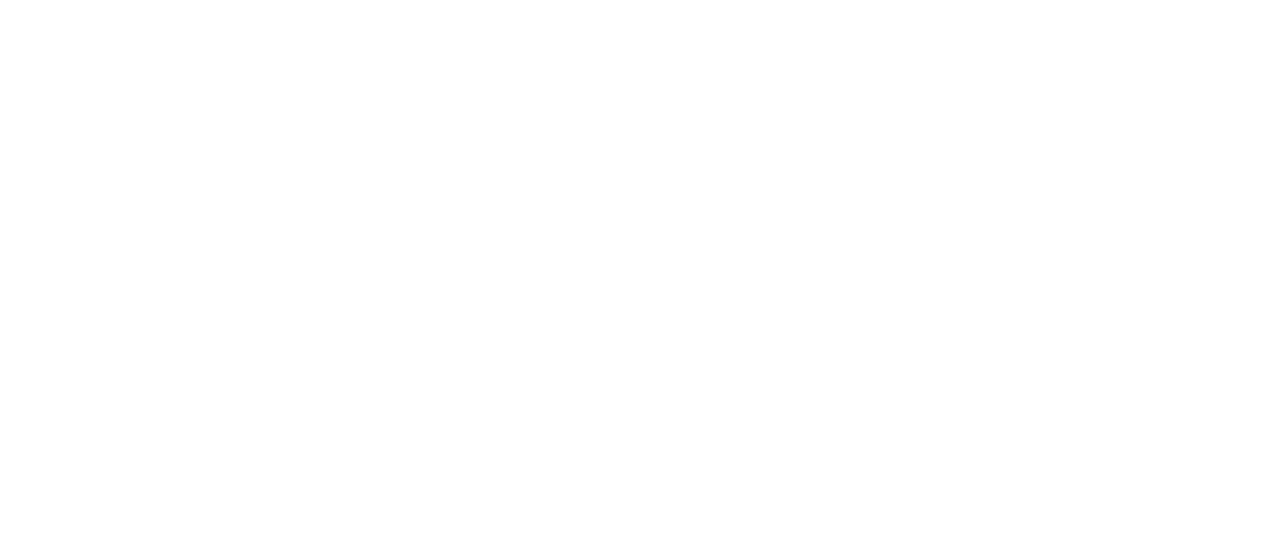 scroll, scrollTop: 0, scrollLeft: 0, axis: both 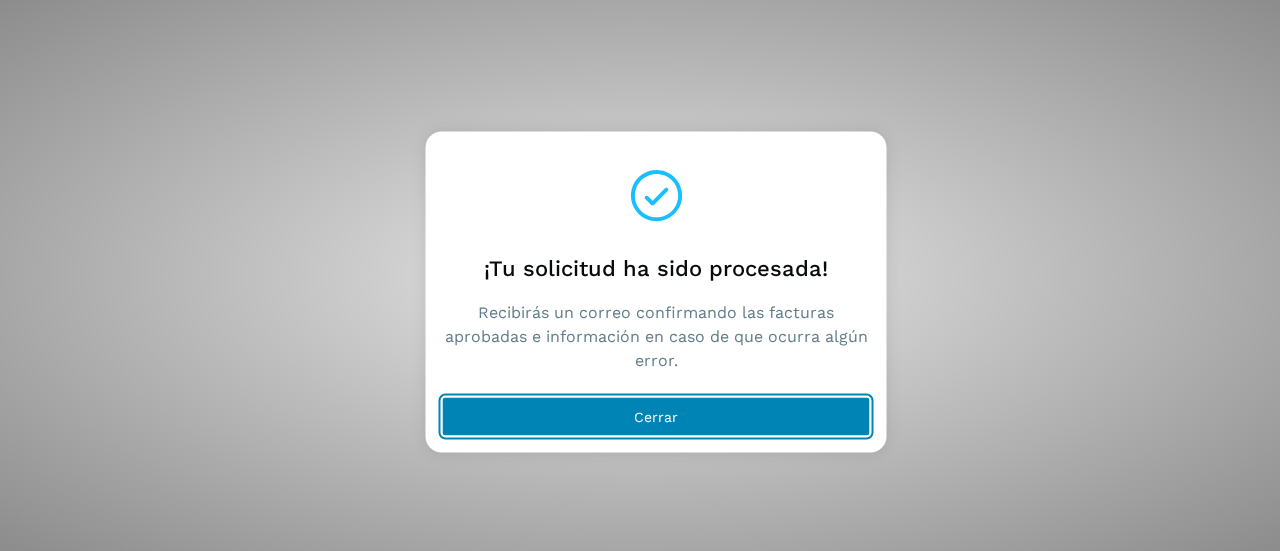 click on "Cerrar" 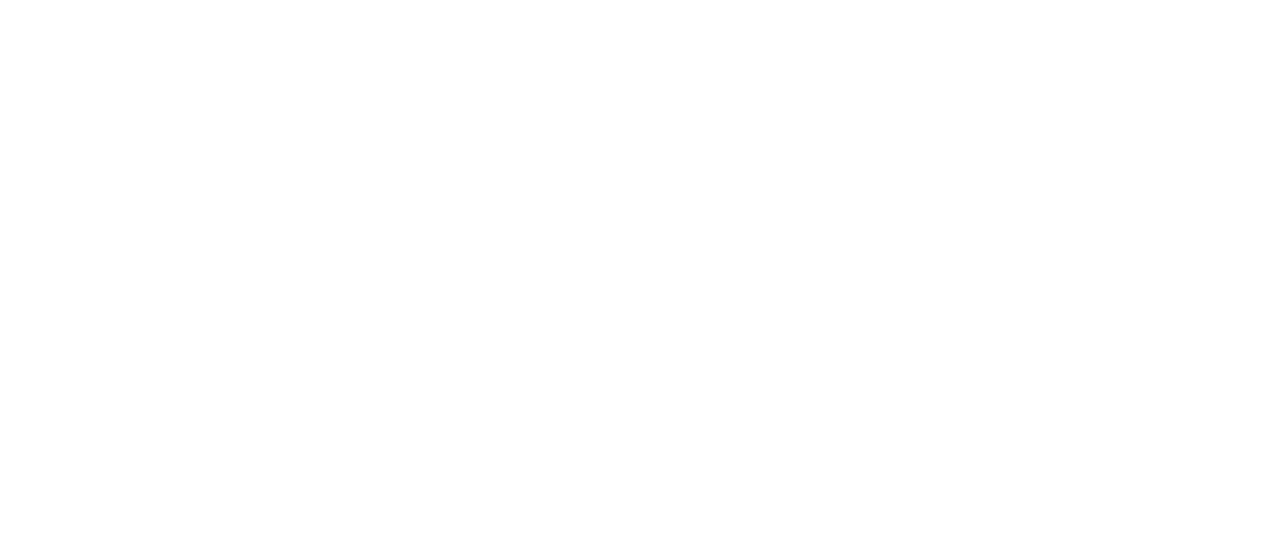 scroll, scrollTop: 0, scrollLeft: 0, axis: both 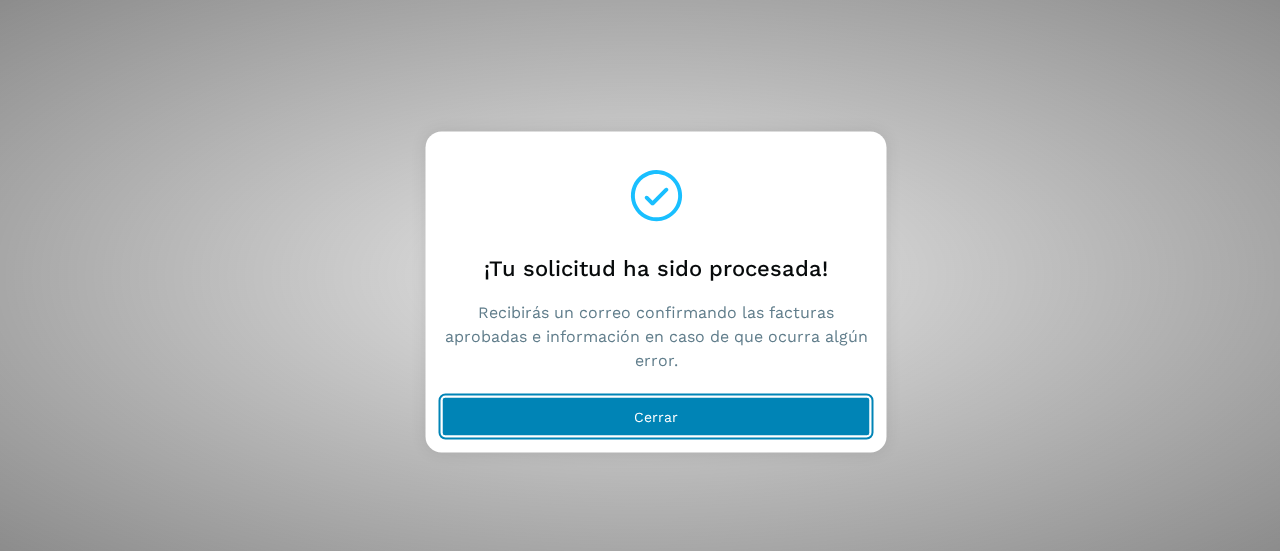 click on "Cerrar" 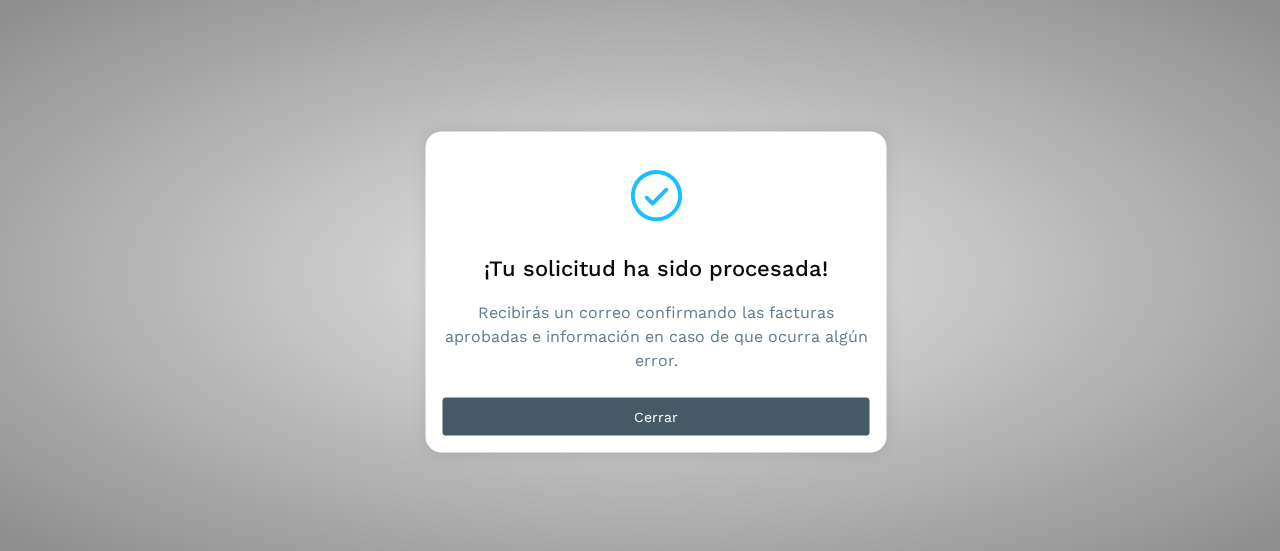 click on "¡Tu solicitud ha sido procesada! Recibirás un correo confirmando las facturas aprobadas e información en caso de que ocurra algún error. Cerrar" at bounding box center (640, 275) 